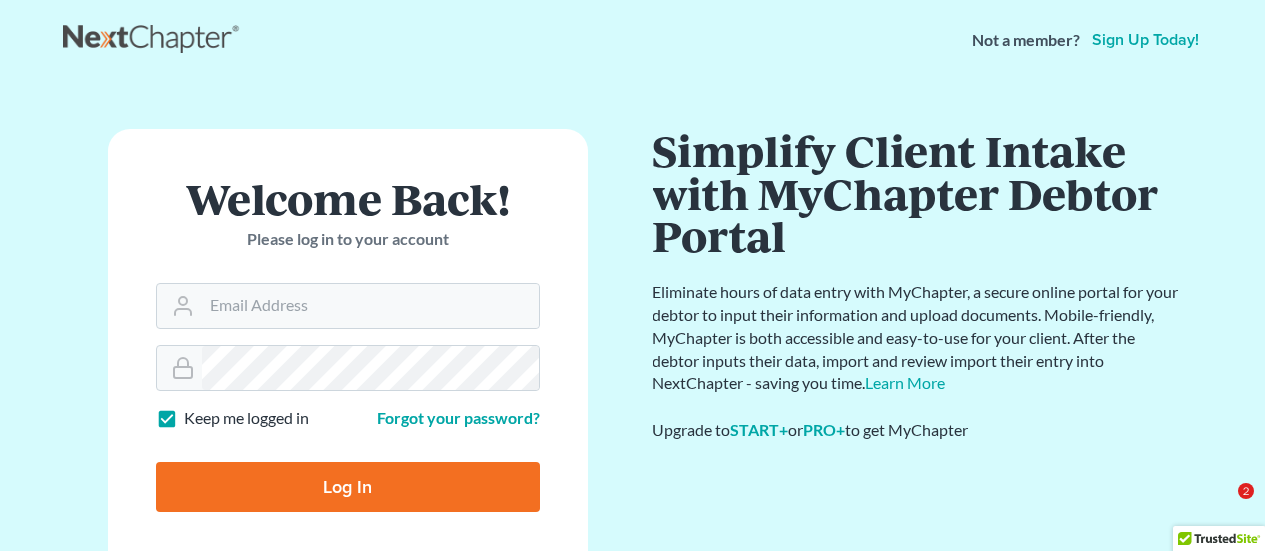 scroll, scrollTop: 0, scrollLeft: 0, axis: both 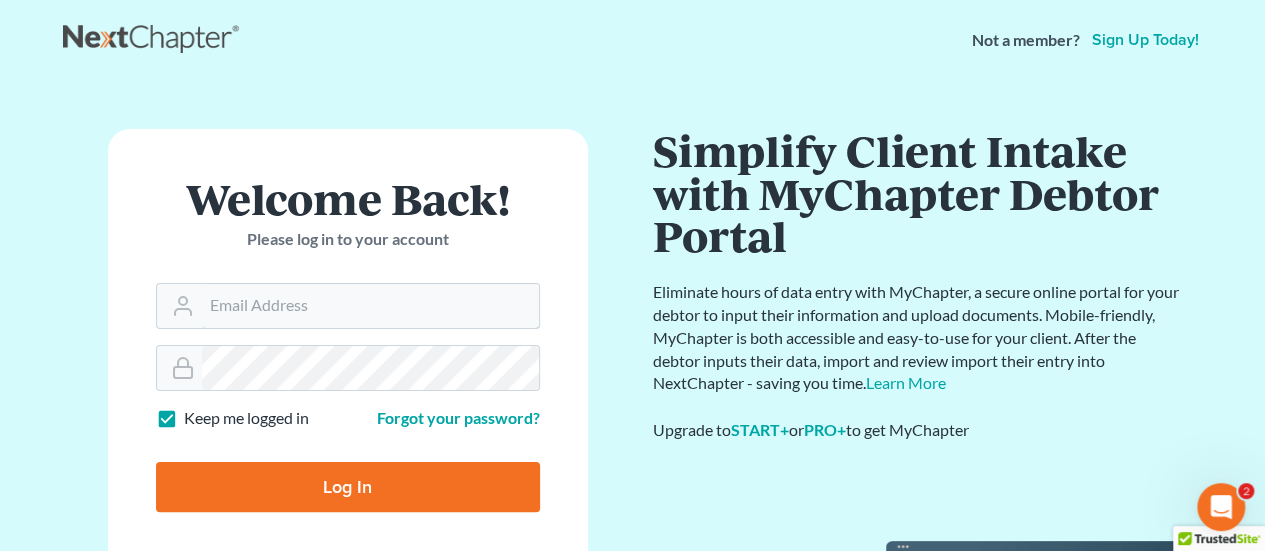 type on "JEALLEY@JDELAWFIRM.COM" 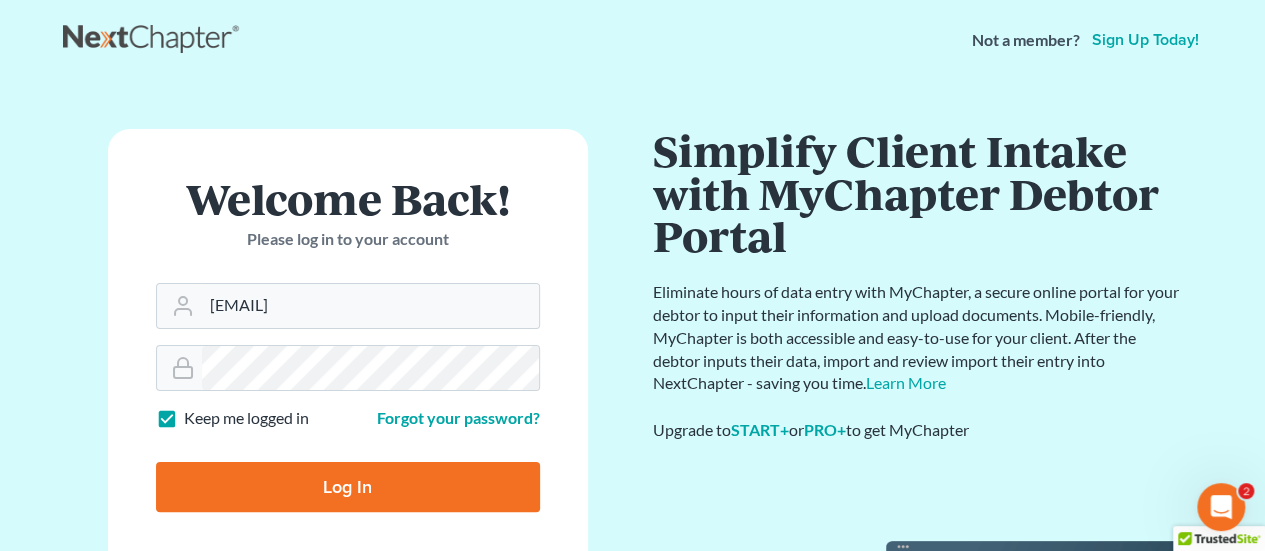 click on "Log In" at bounding box center (348, 487) 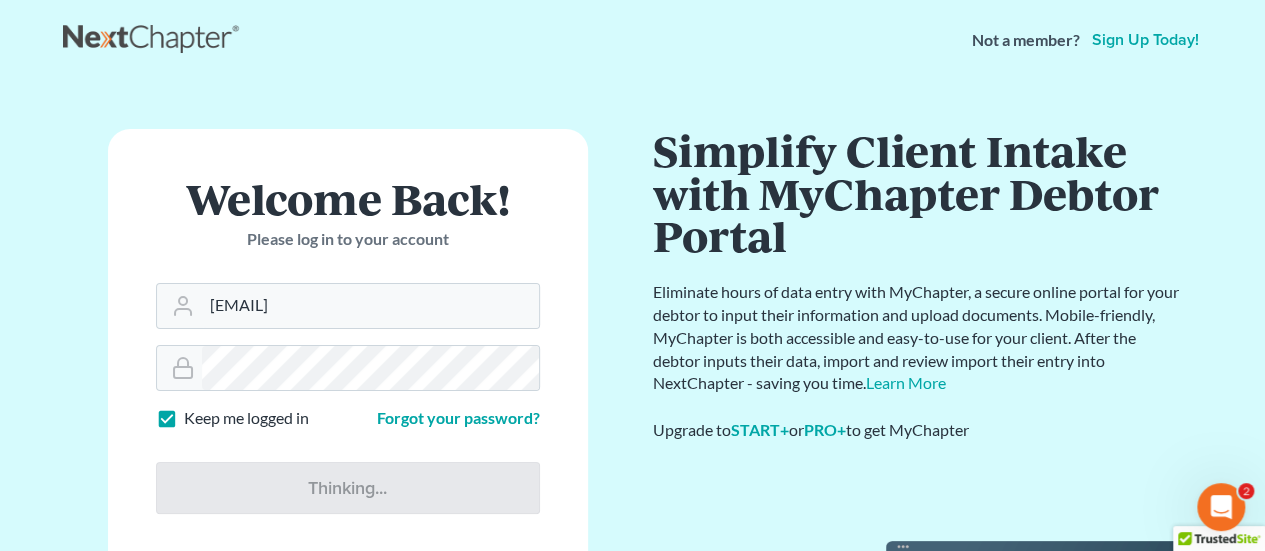 type on "Thinking..." 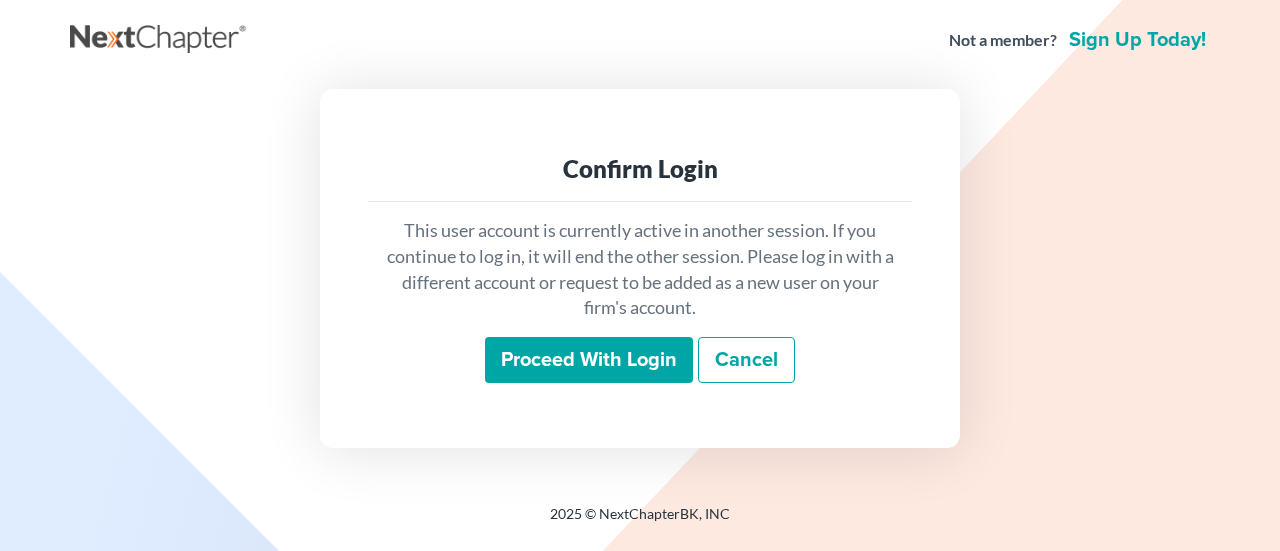 scroll, scrollTop: 0, scrollLeft: 0, axis: both 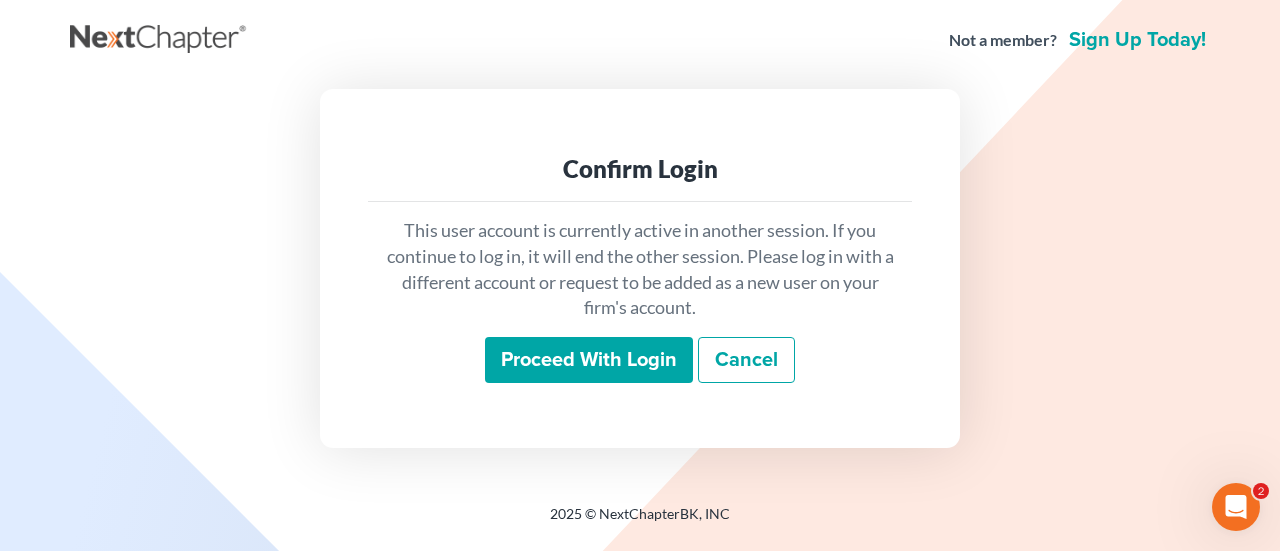 click on "Proceed with login" at bounding box center [589, 360] 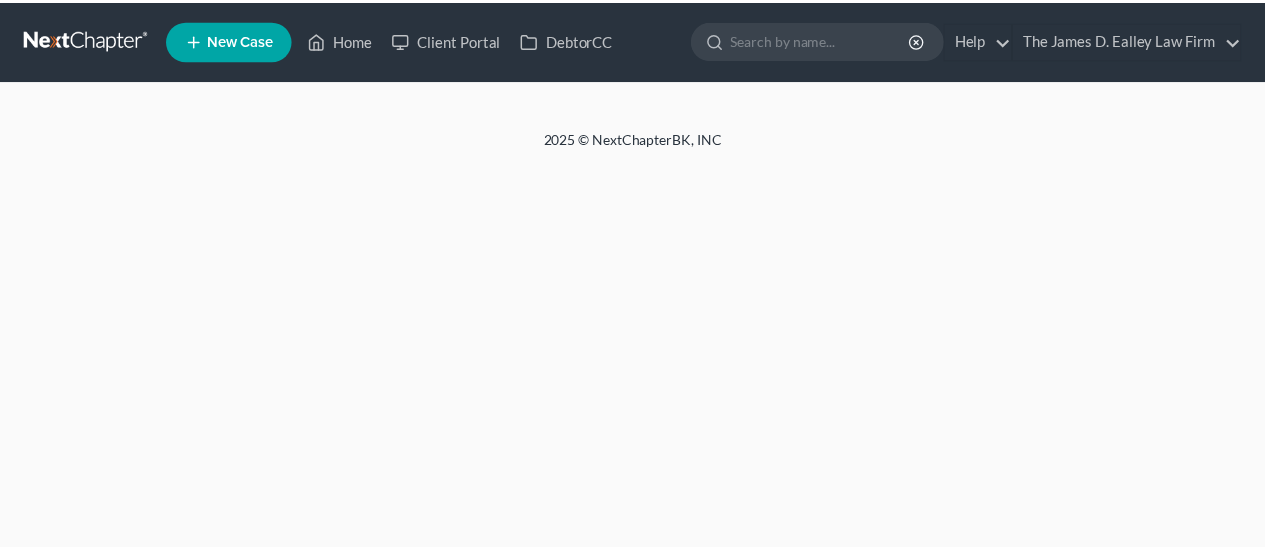 scroll, scrollTop: 0, scrollLeft: 0, axis: both 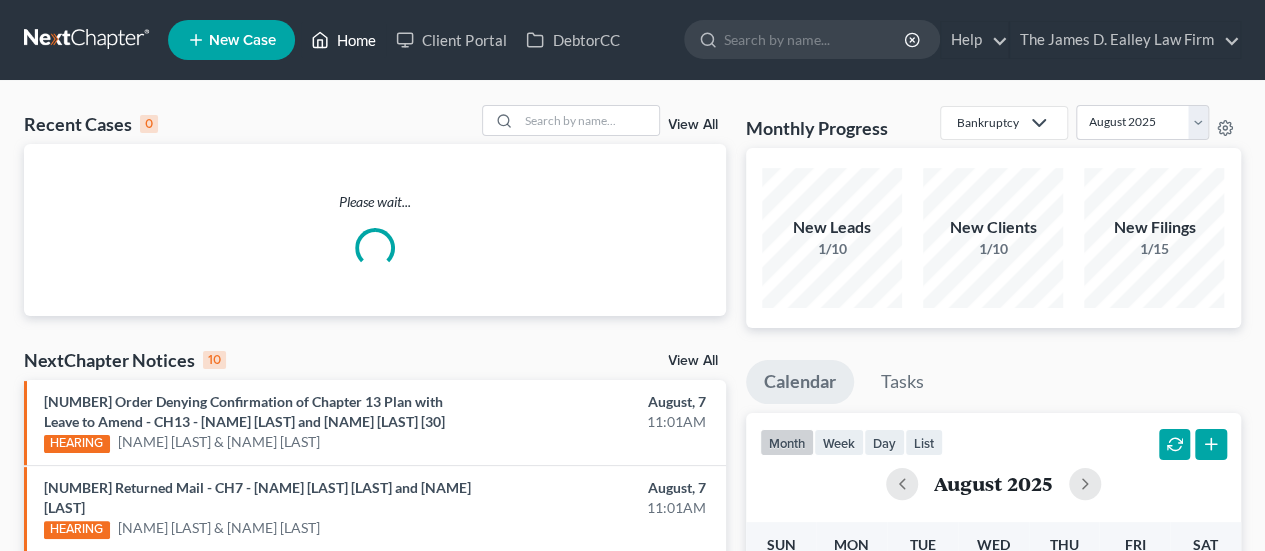 click on "Home" at bounding box center (343, 40) 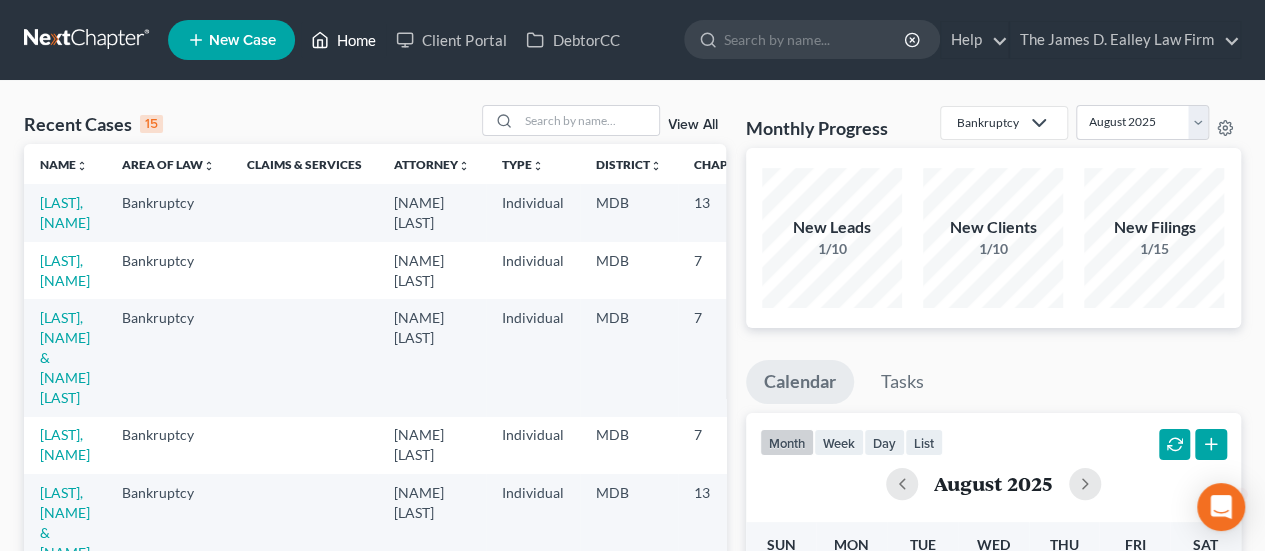 scroll, scrollTop: 0, scrollLeft: 0, axis: both 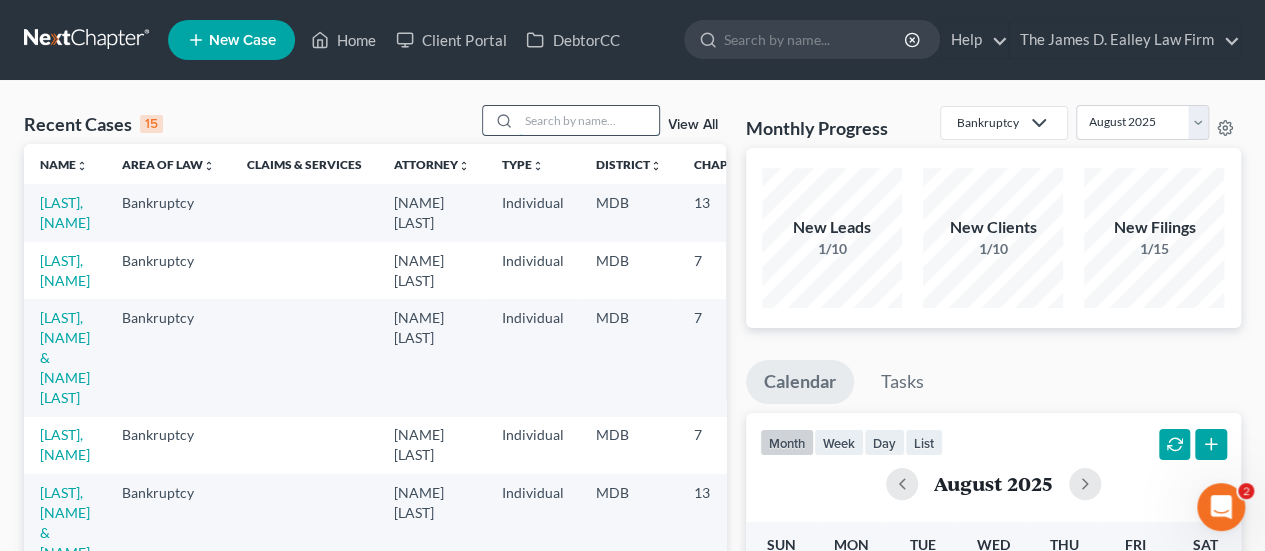 click at bounding box center [589, 120] 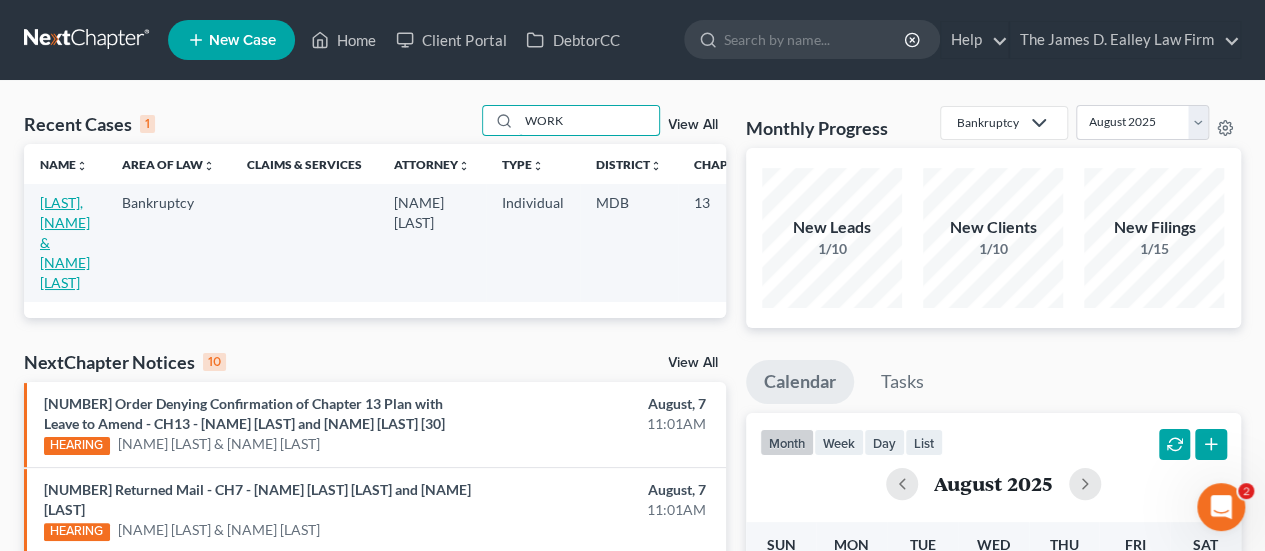 type on "WORK" 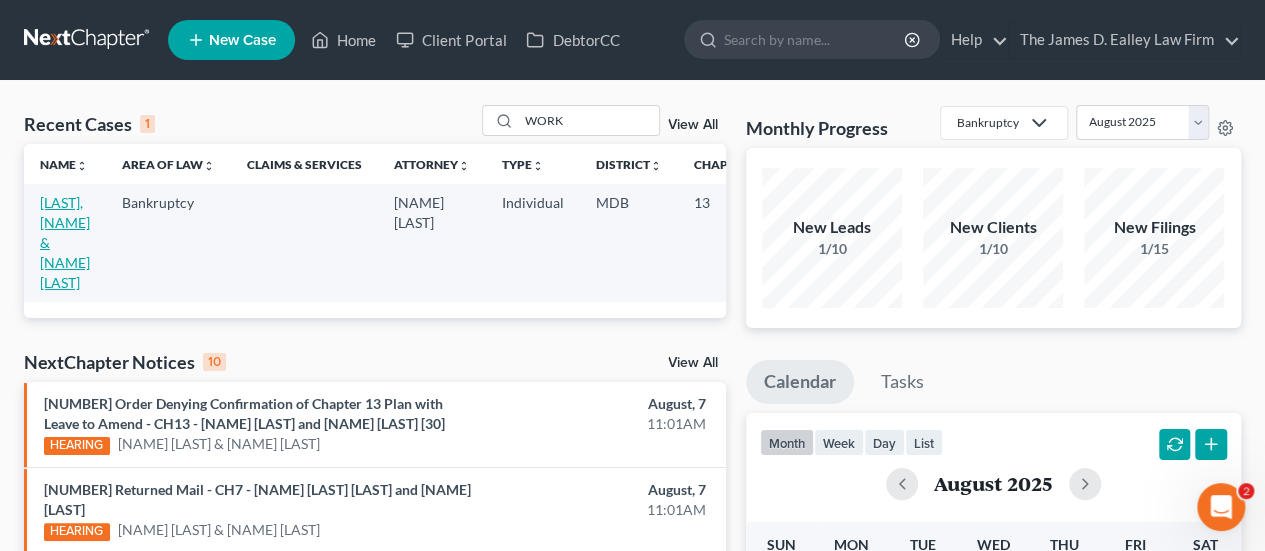 click on "[LAST], [FIRST] & [LAST]" at bounding box center [65, 242] 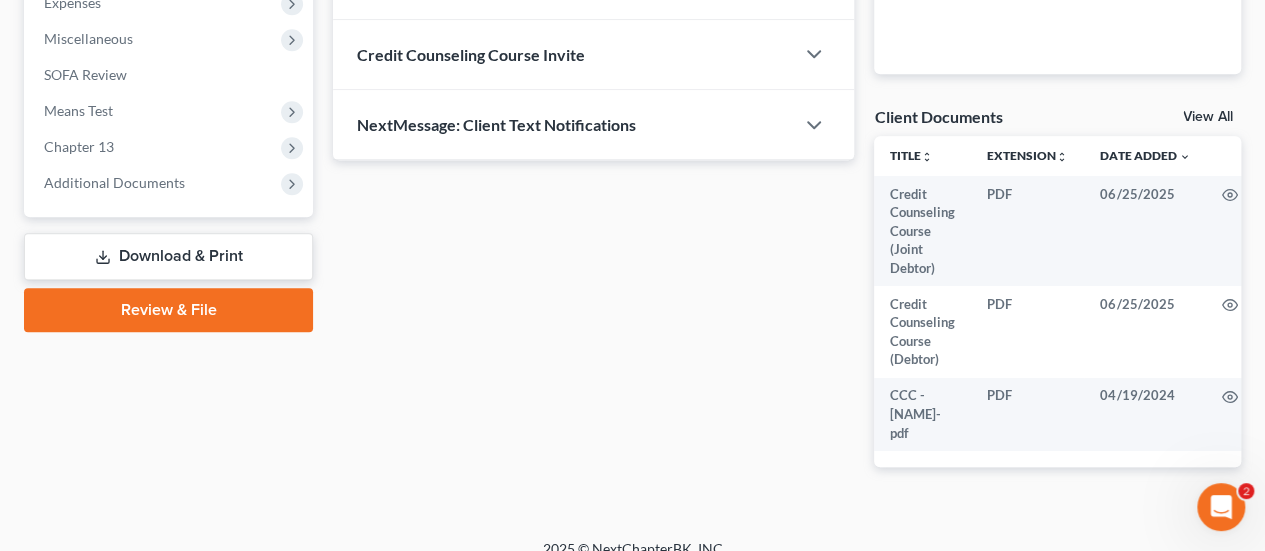 scroll, scrollTop: 700, scrollLeft: 0, axis: vertical 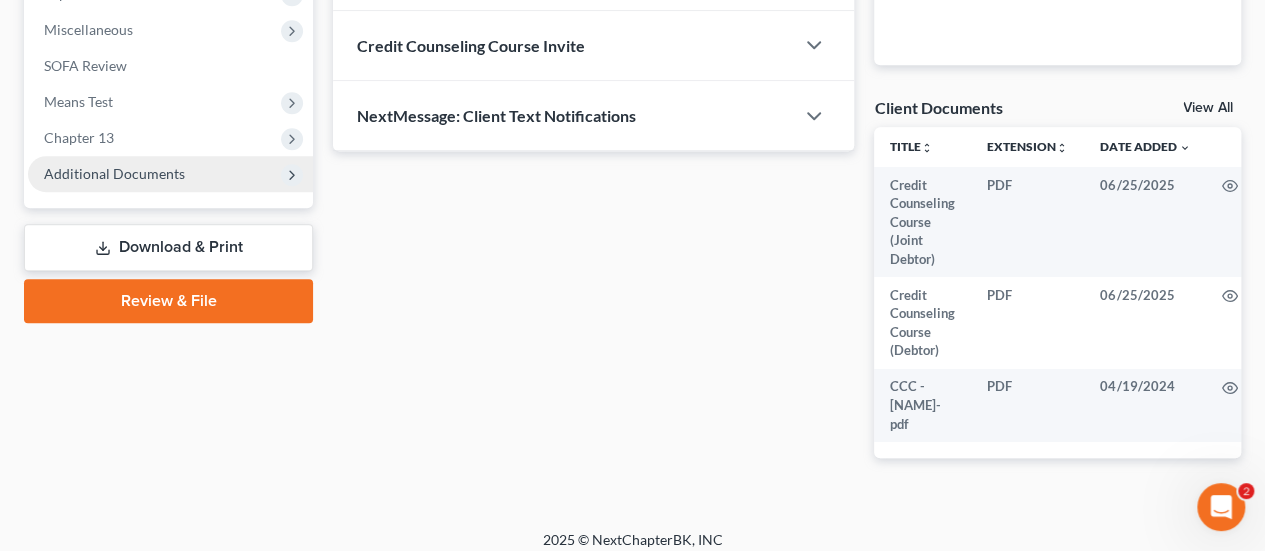 click on "Additional Documents" at bounding box center [114, 173] 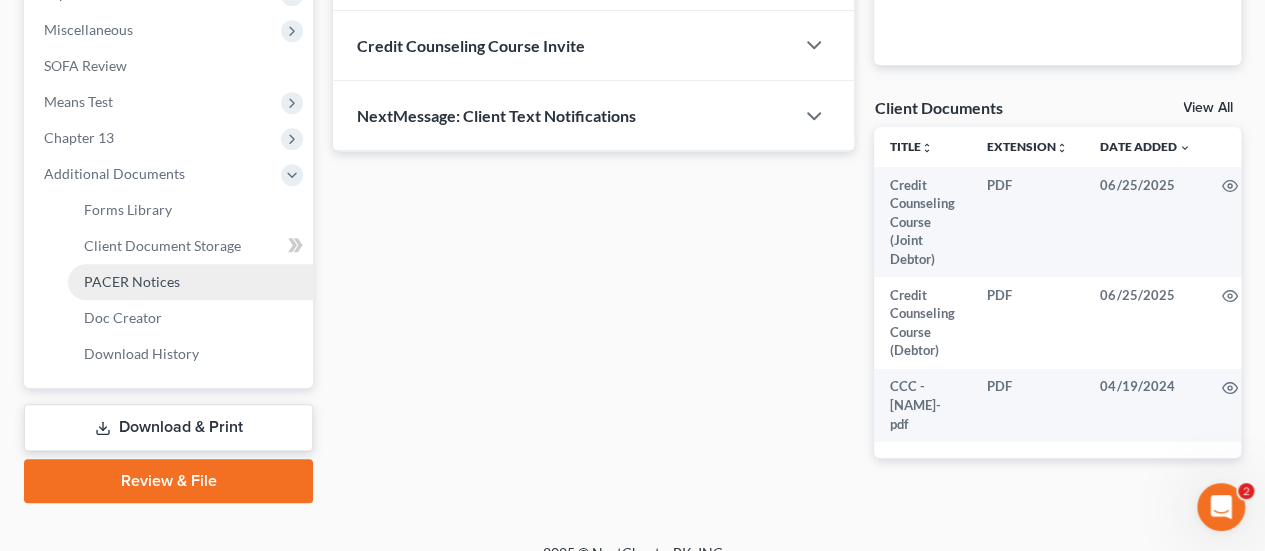 click on "PACER Notices" at bounding box center [132, 281] 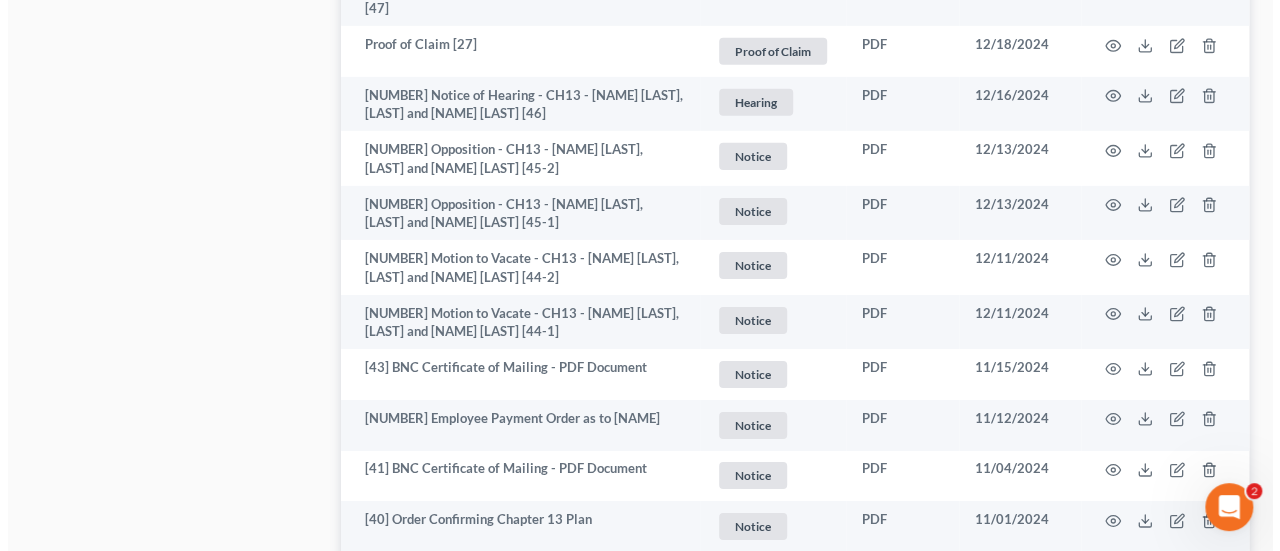 scroll, scrollTop: 3000, scrollLeft: 0, axis: vertical 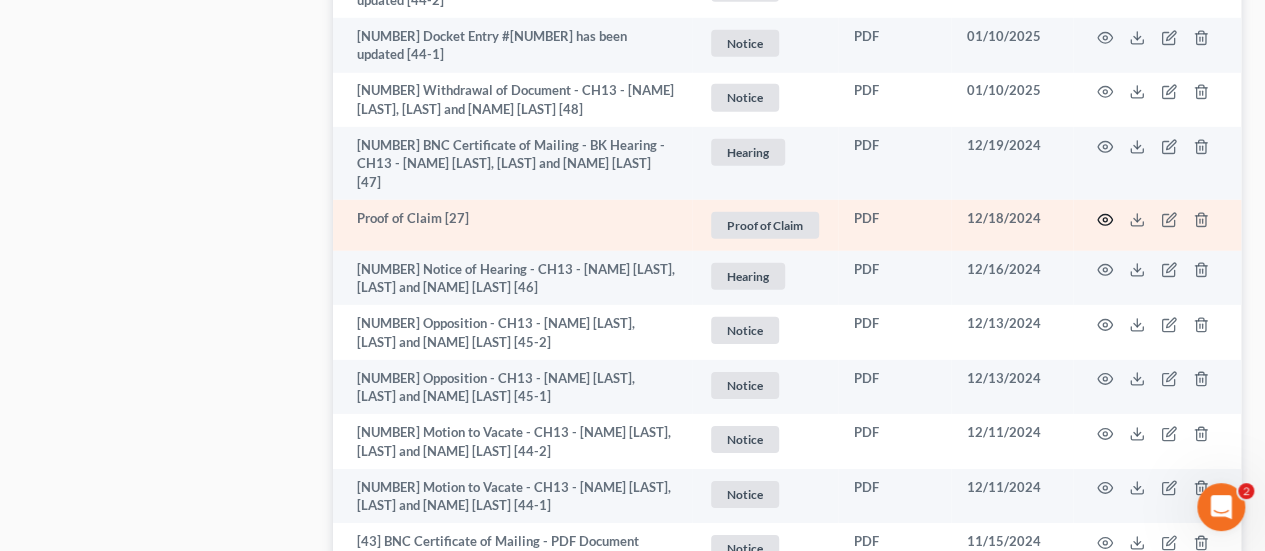 click 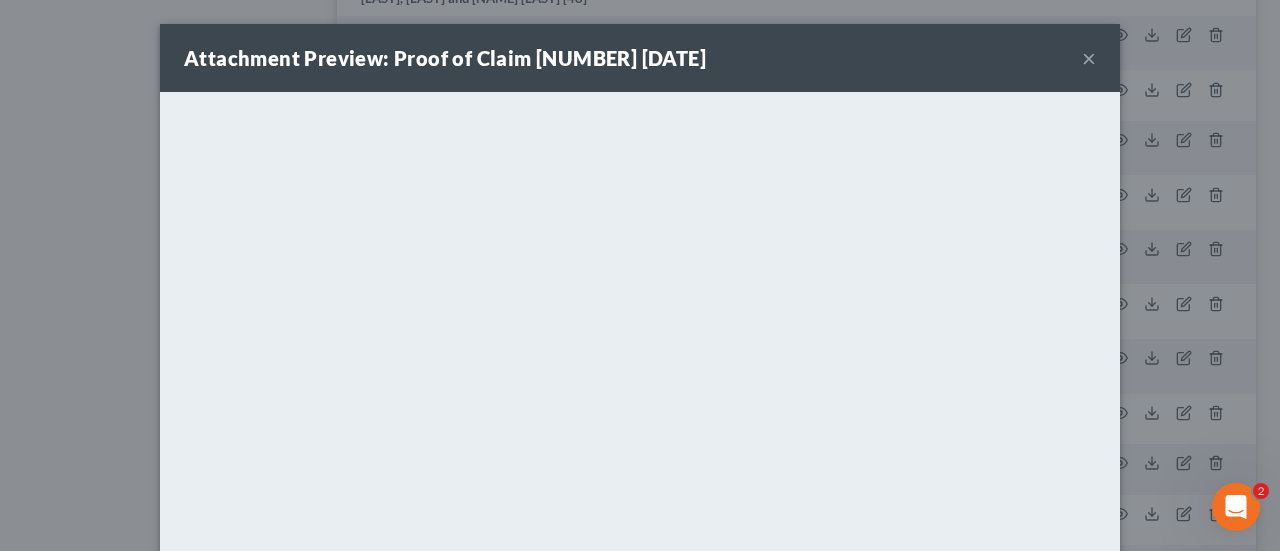 scroll, scrollTop: 200, scrollLeft: 0, axis: vertical 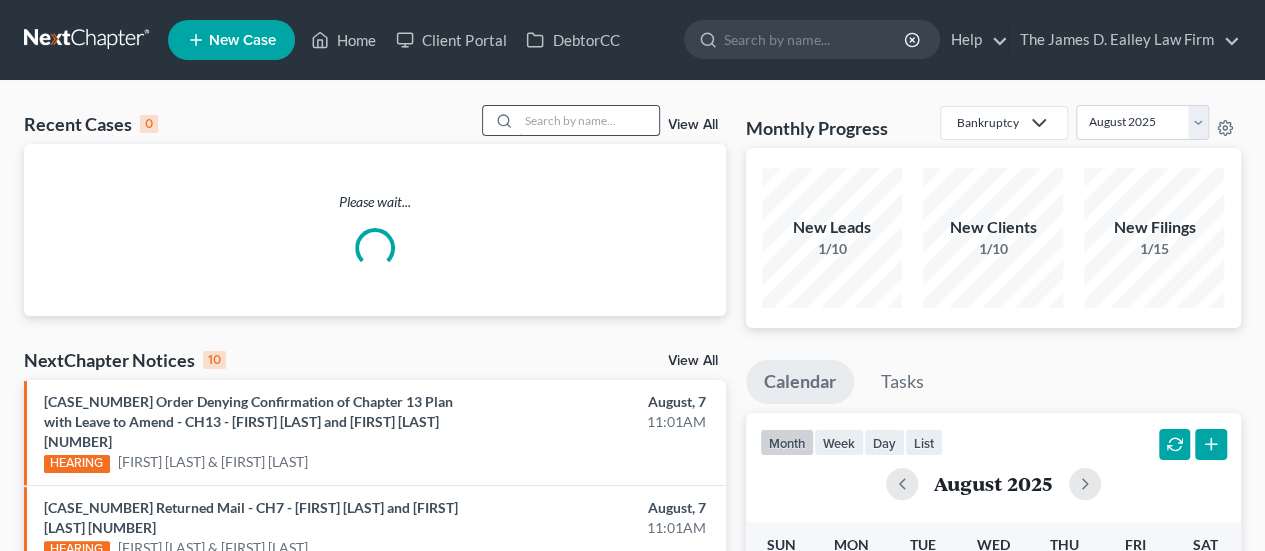 click at bounding box center [589, 120] 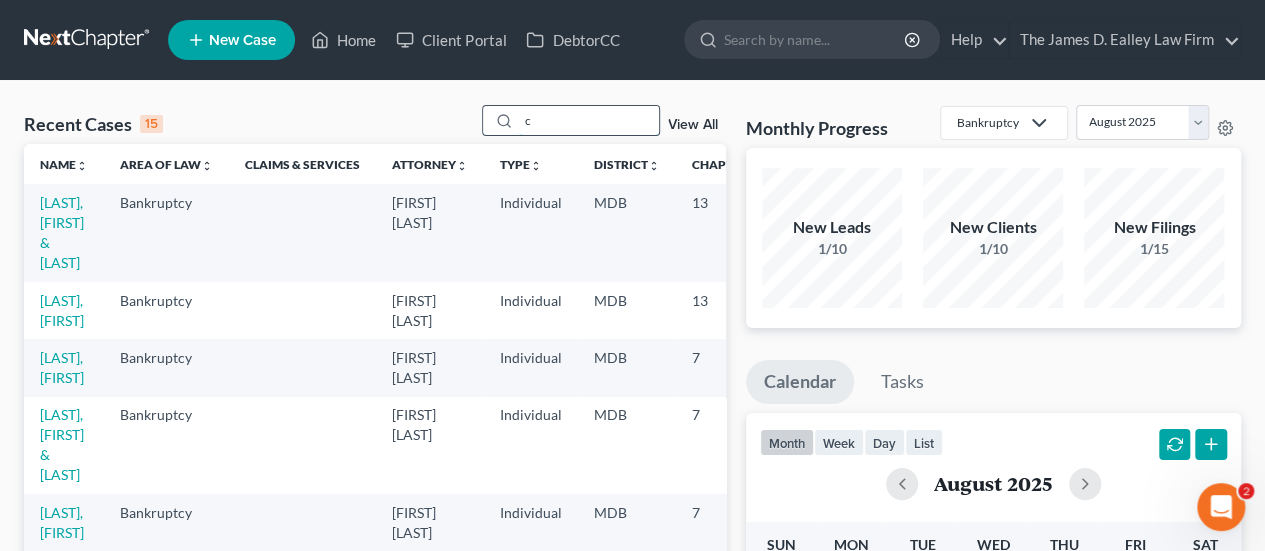 scroll, scrollTop: 0, scrollLeft: 0, axis: both 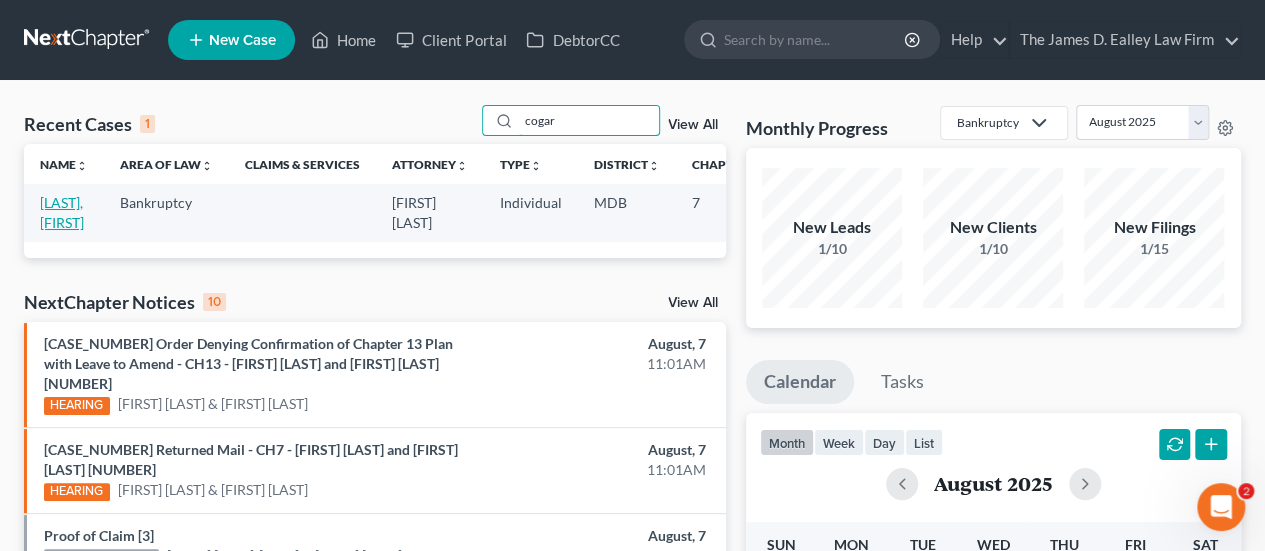 type on "cogar" 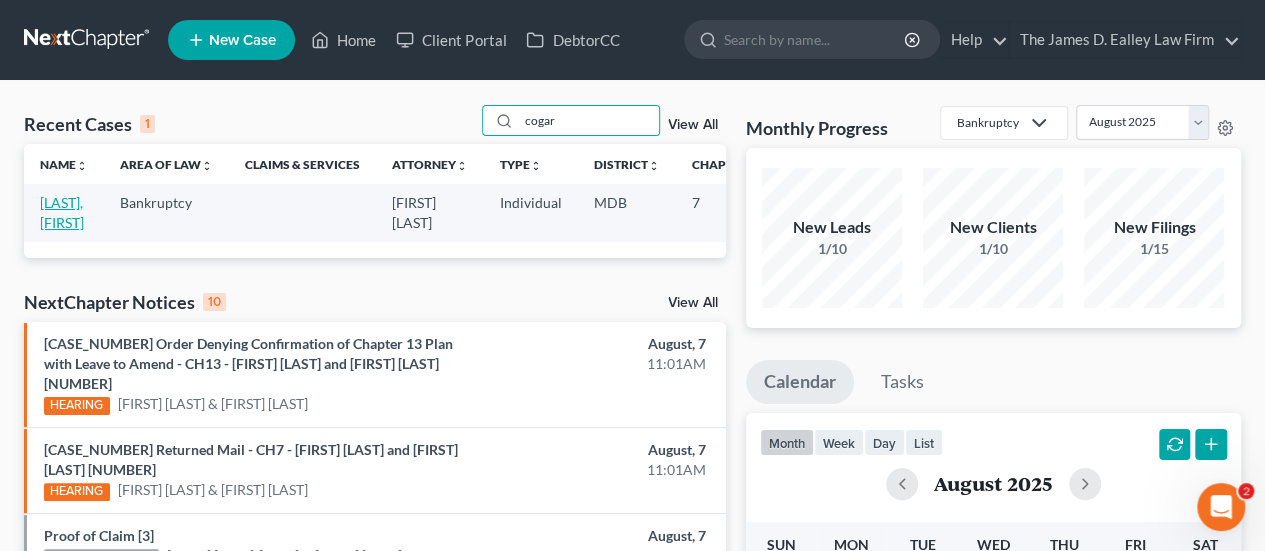 click on "[LAST], [FIRST]" at bounding box center [62, 212] 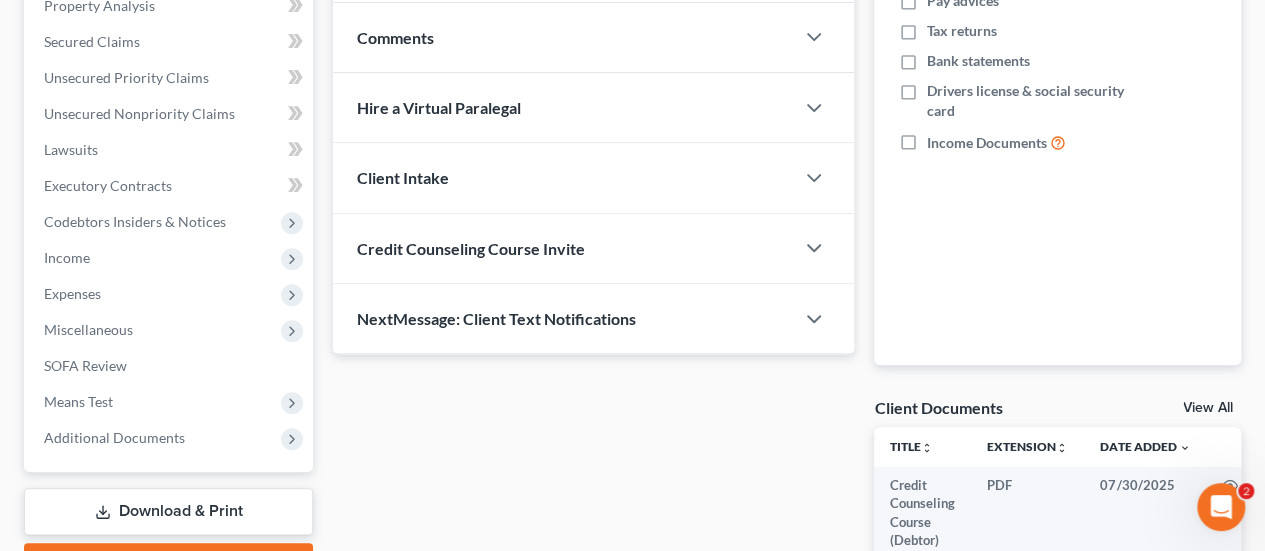 scroll, scrollTop: 500, scrollLeft: 0, axis: vertical 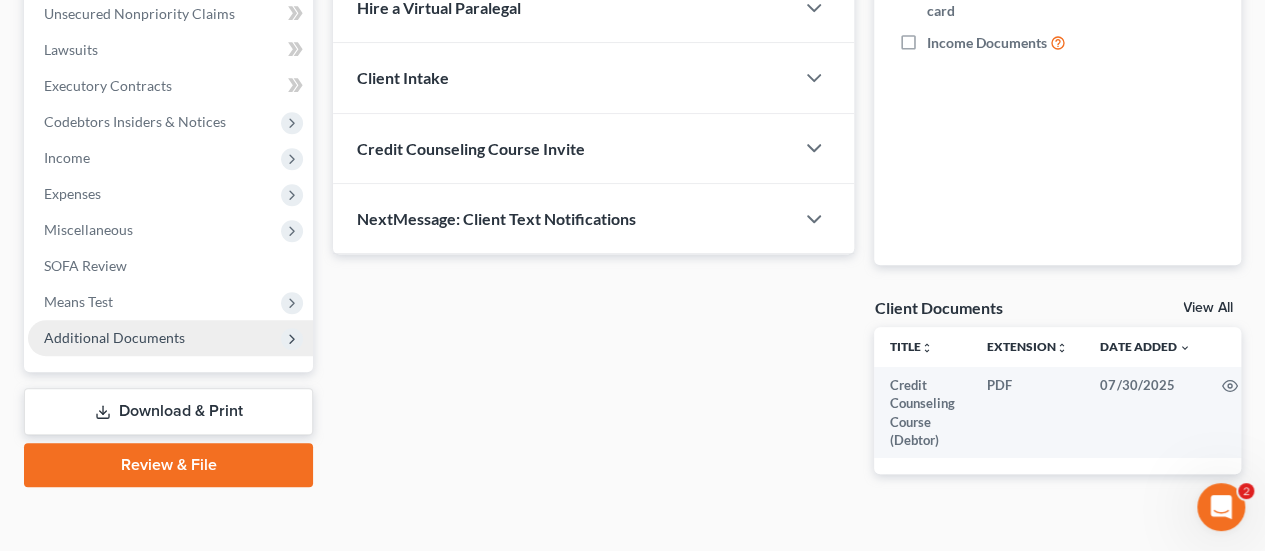 click on "Additional Documents" at bounding box center [114, 337] 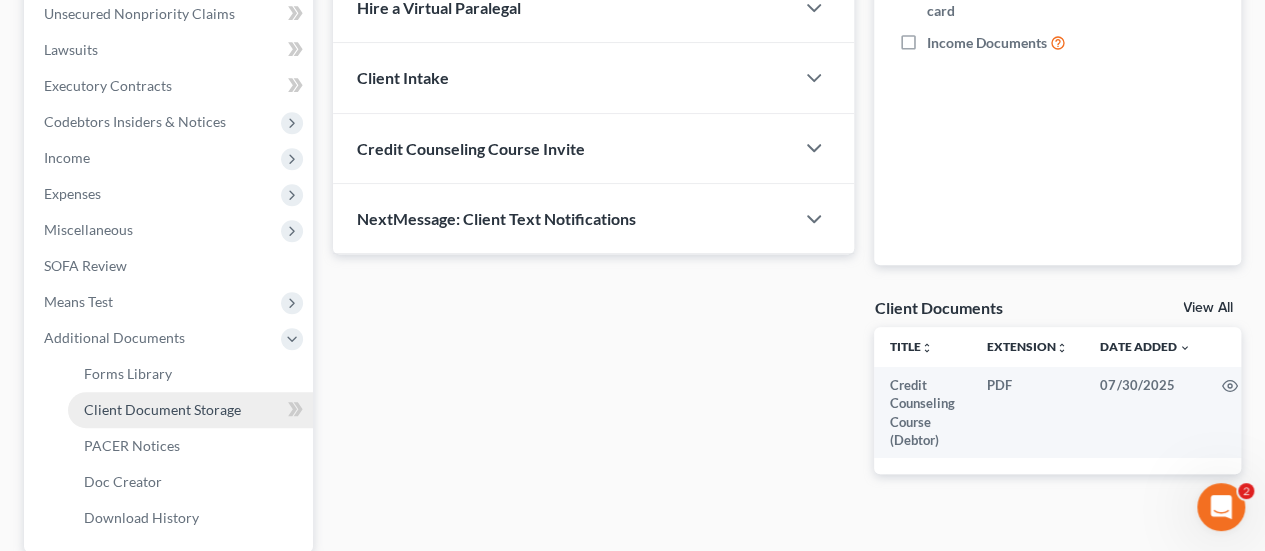 click on "Client Document Storage" at bounding box center [162, 409] 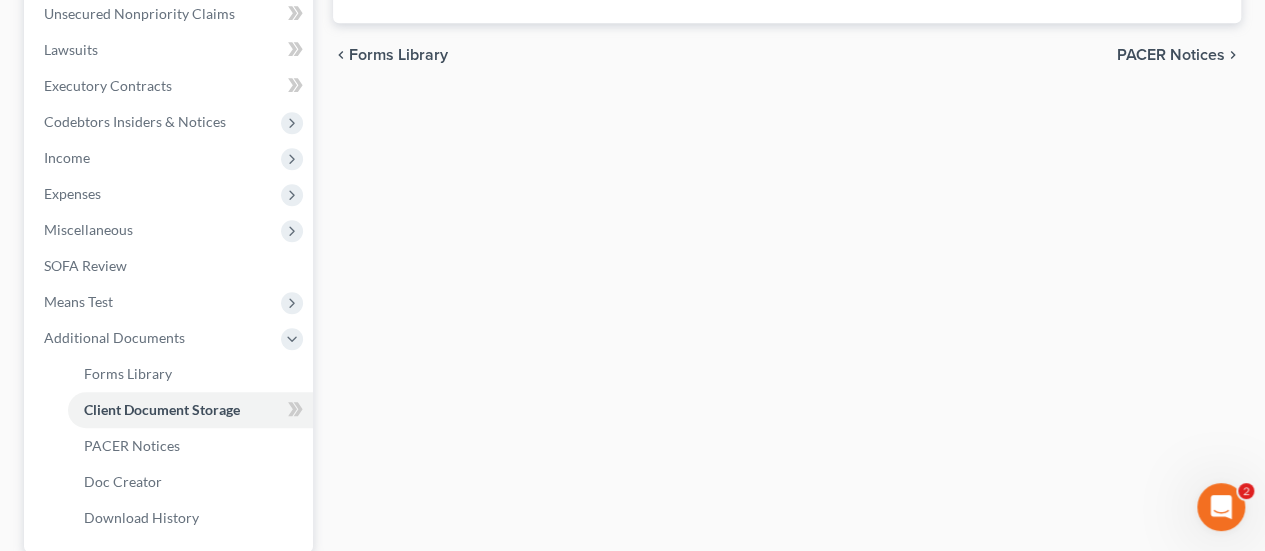select on "14" 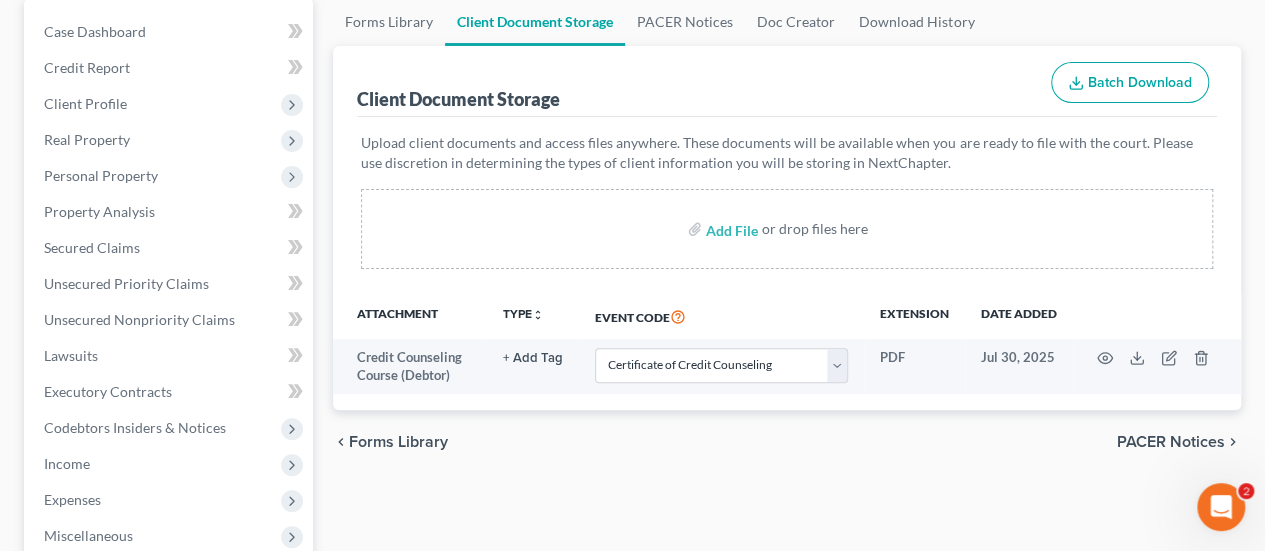 scroll, scrollTop: 200, scrollLeft: 0, axis: vertical 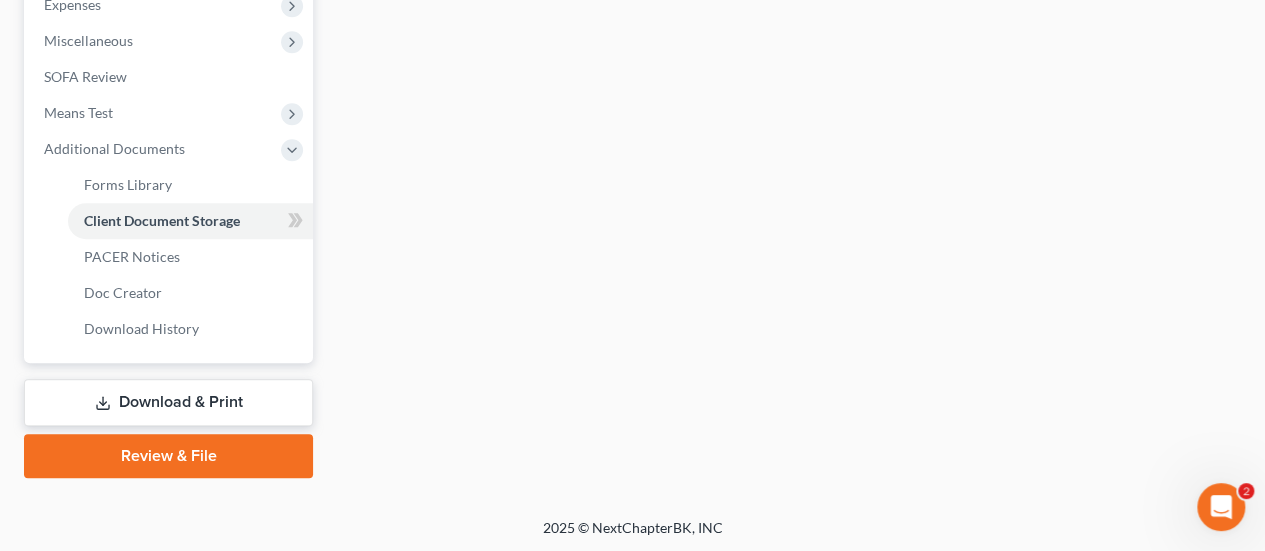 click on "Review & File" at bounding box center (168, 456) 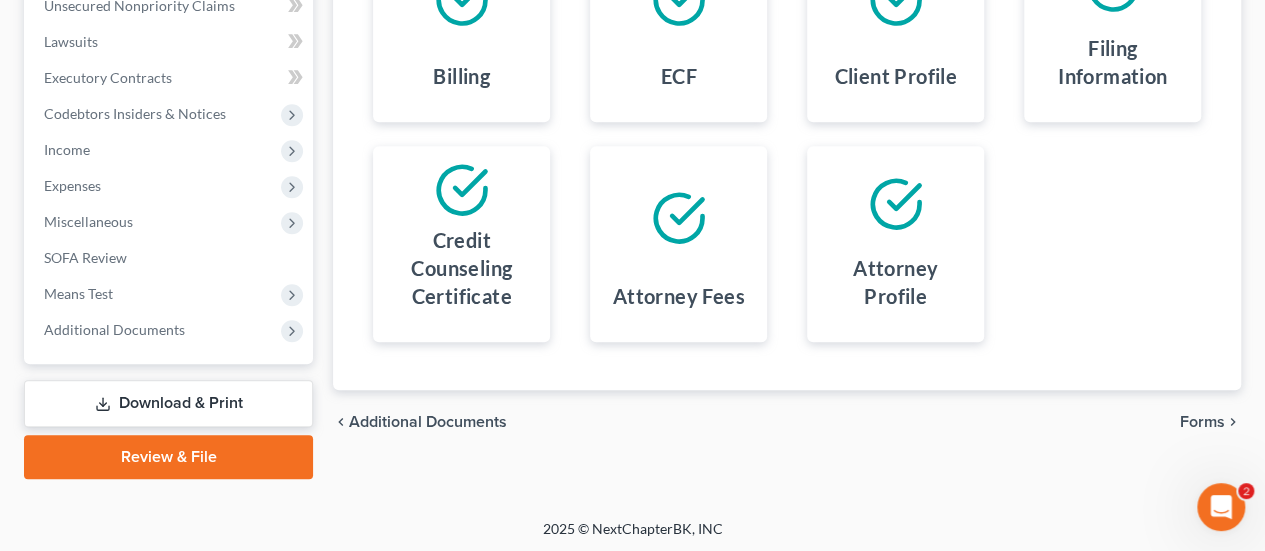 scroll, scrollTop: 509, scrollLeft: 0, axis: vertical 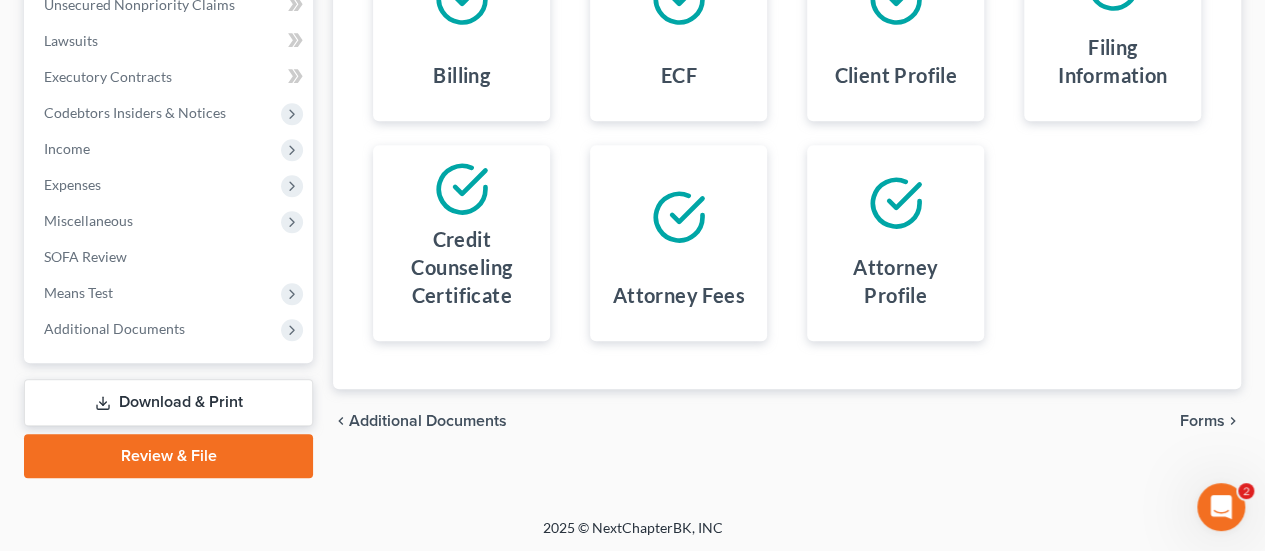 click on "Forms" at bounding box center [1202, 421] 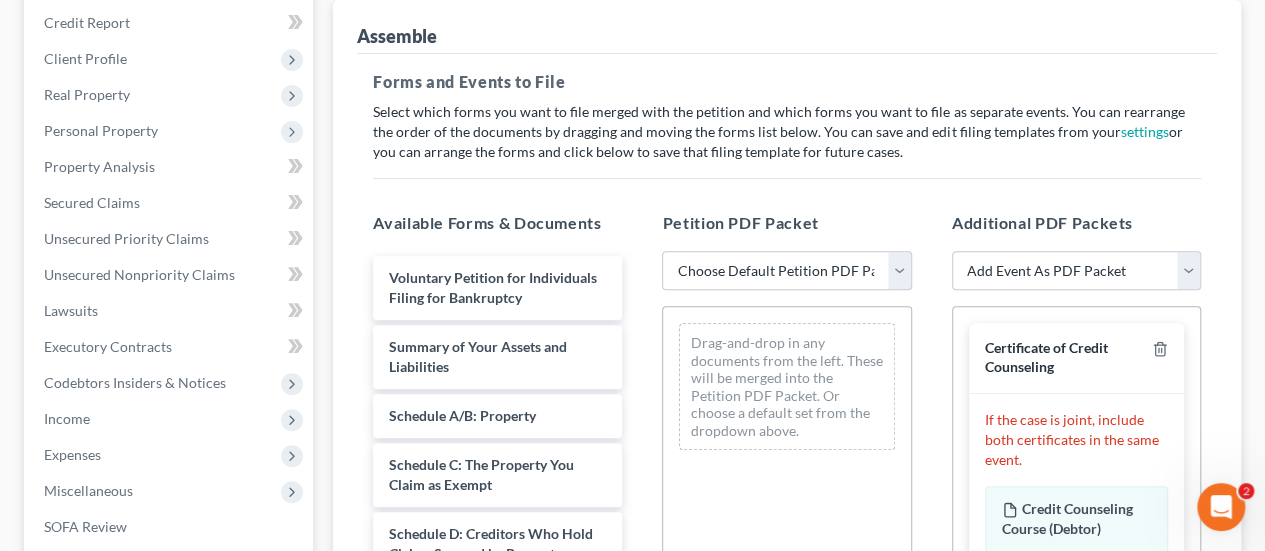 scroll, scrollTop: 209, scrollLeft: 0, axis: vertical 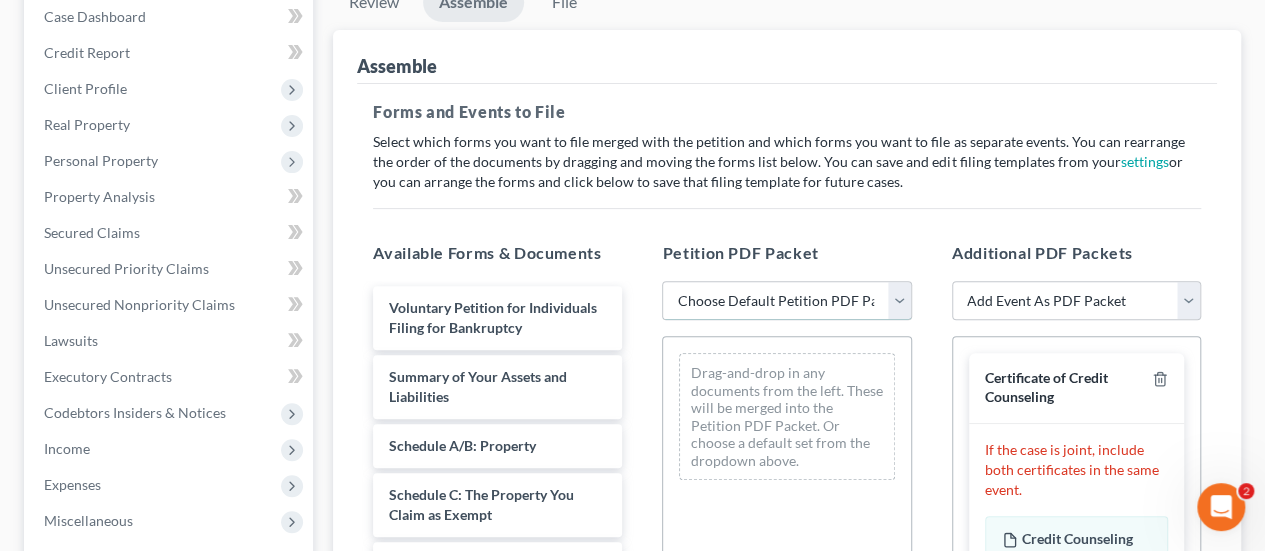click on "Choose Default Petition PDF Packet Emergency Filing (Voluntary Petition and Creditor List Only) Chapter 7 - Complete Chapter 7 Template" at bounding box center [786, 301] 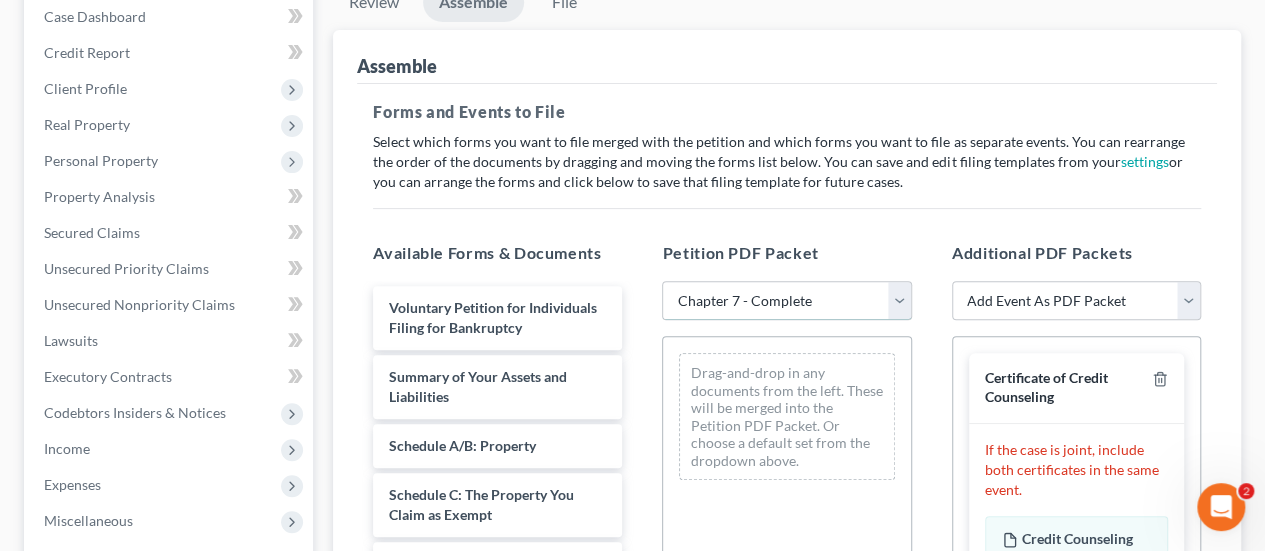 click on "Choose Default Petition PDF Packet Emergency Filing (Voluntary Petition and Creditor List Only) Chapter 7 - Complete Chapter 7 Template" at bounding box center (786, 301) 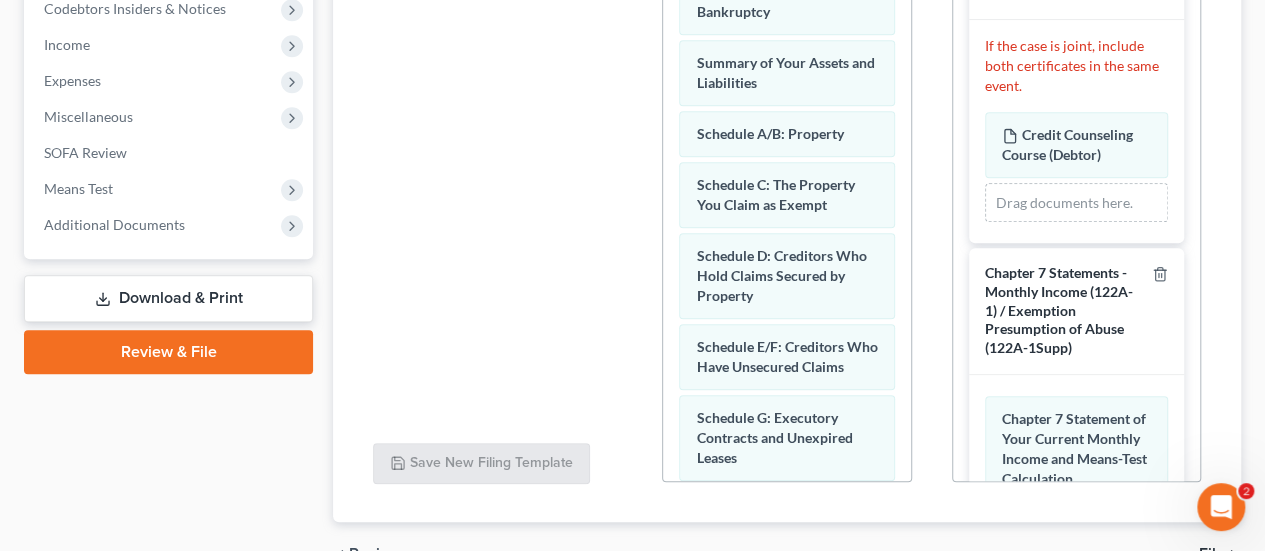 scroll, scrollTop: 722, scrollLeft: 0, axis: vertical 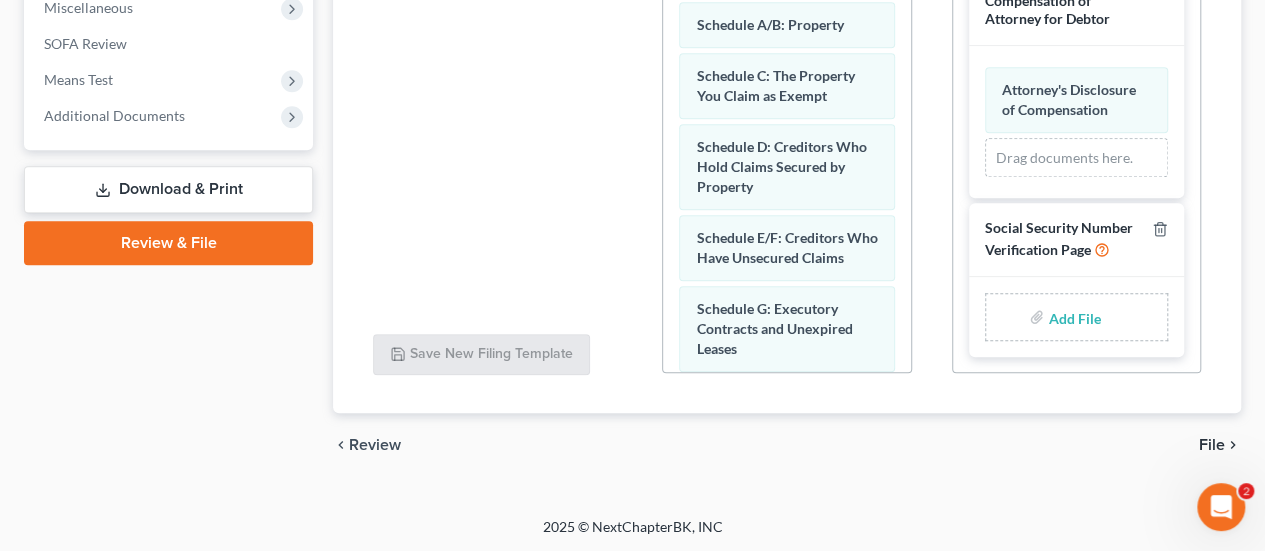 click at bounding box center [1072, 317] 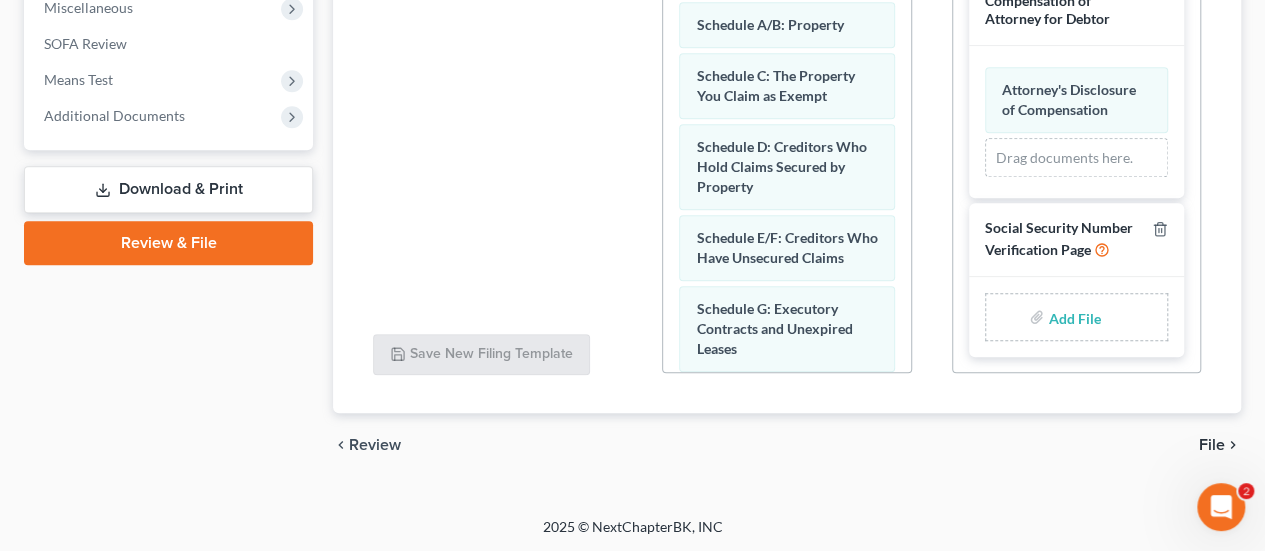 type on "C:\fakepath\SSN Stmt.pdf" 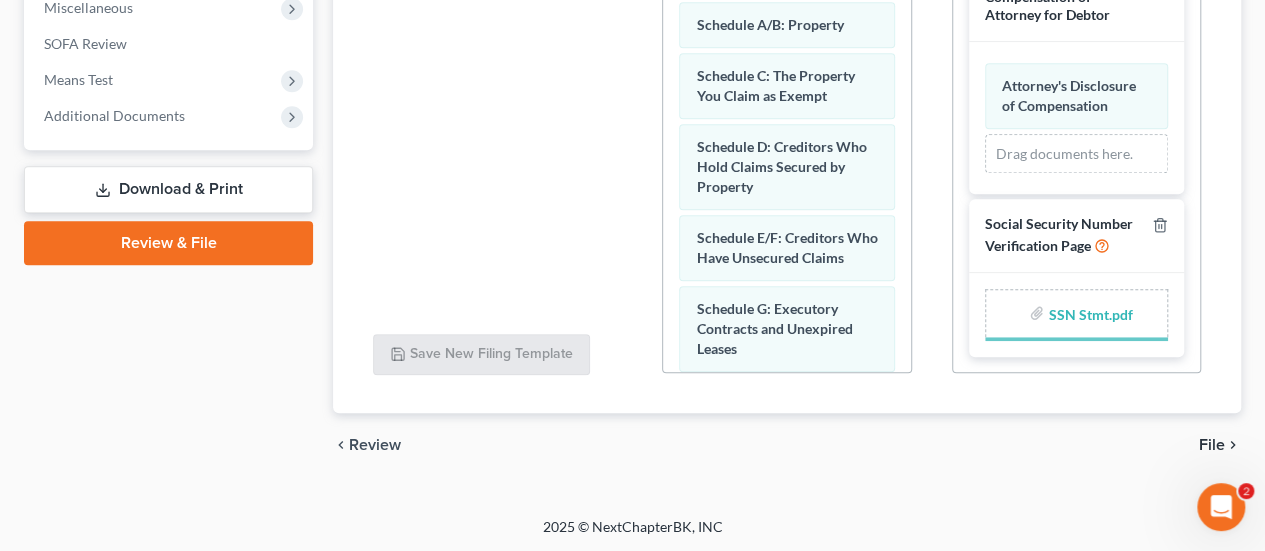 scroll, scrollTop: 530, scrollLeft: 0, axis: vertical 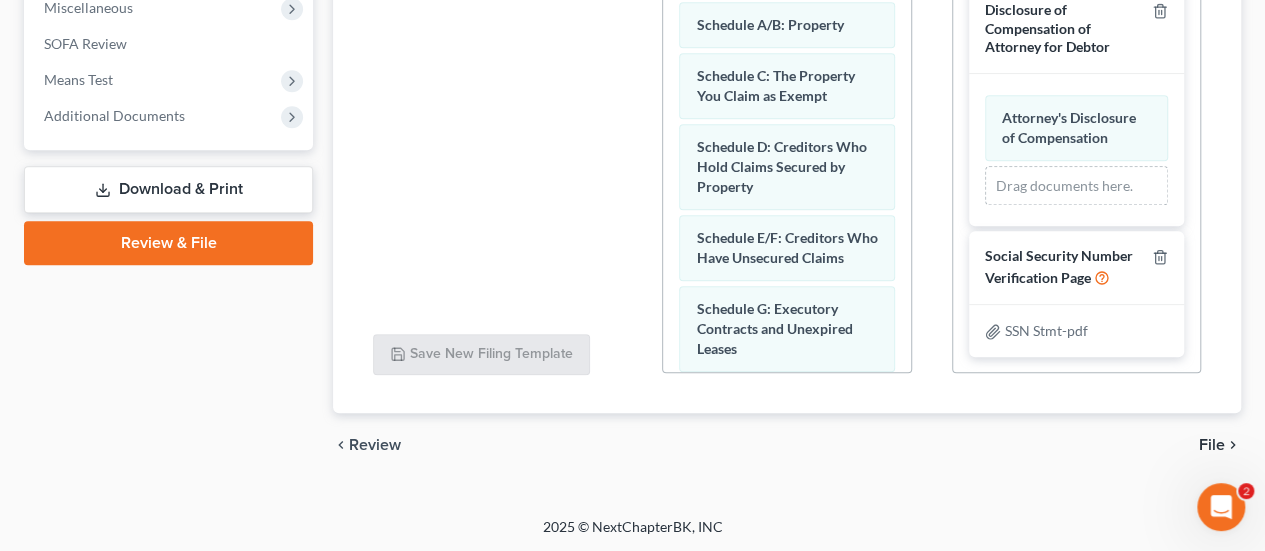 click on "File" at bounding box center (1212, 445) 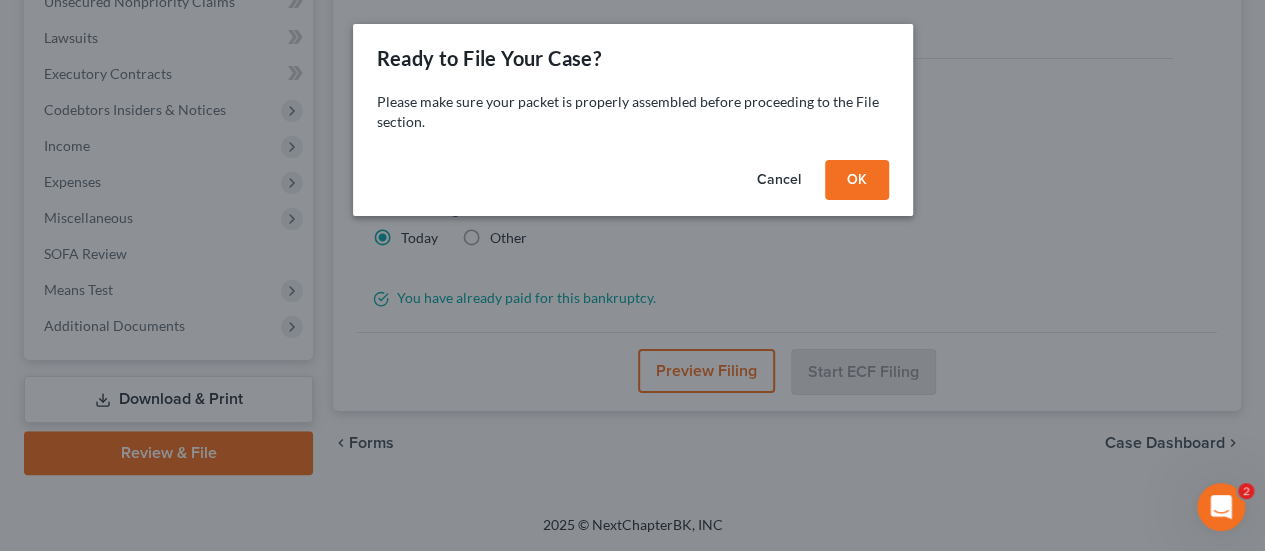 scroll, scrollTop: 509, scrollLeft: 0, axis: vertical 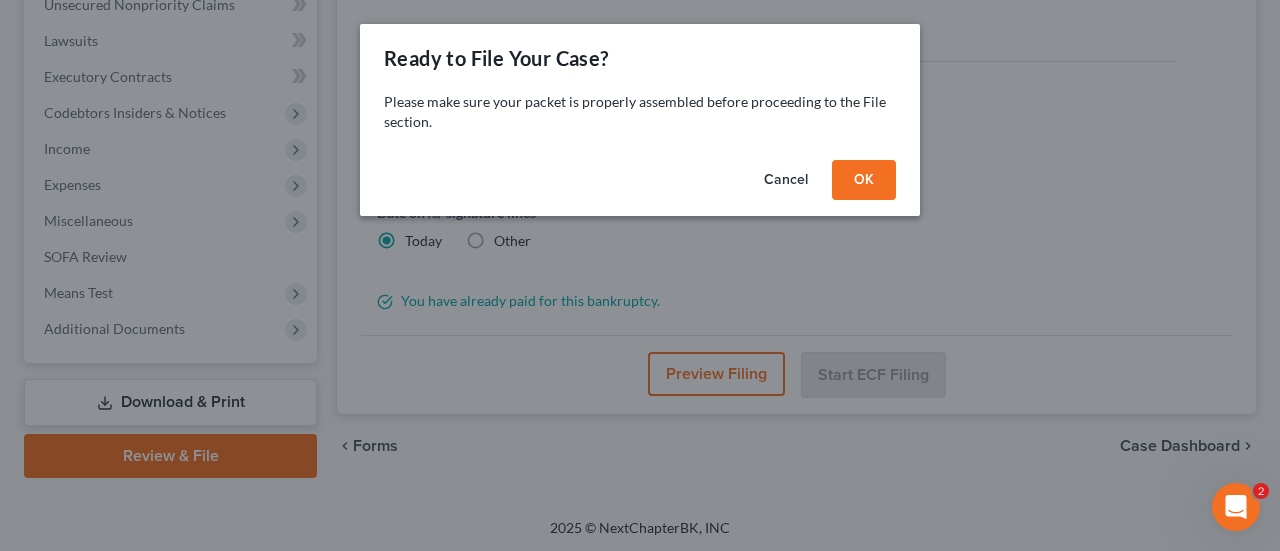 click on "OK" at bounding box center [864, 180] 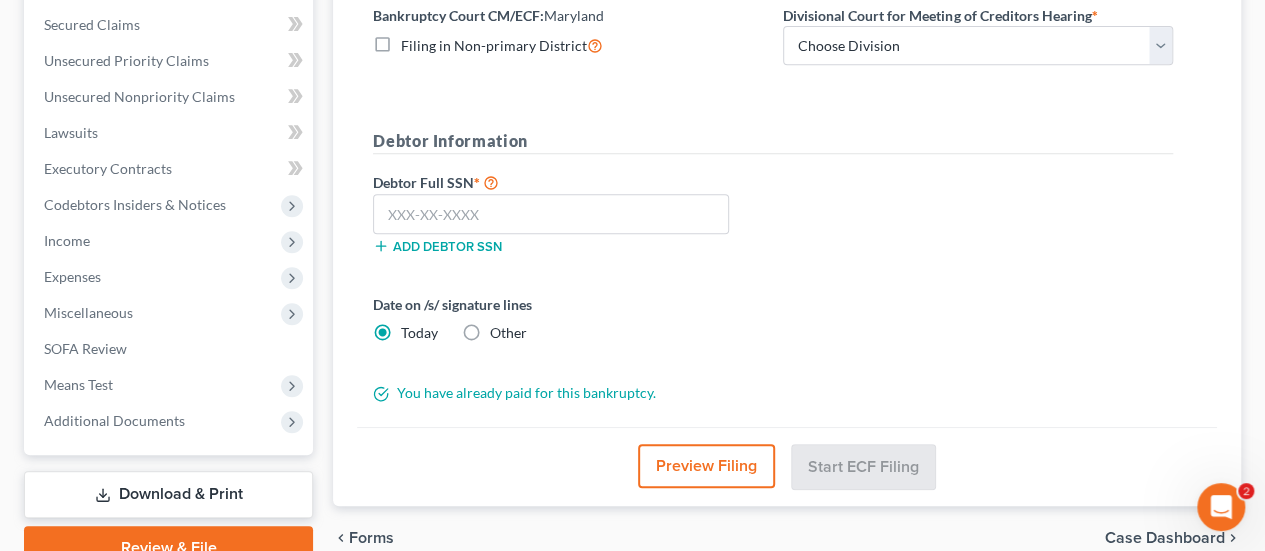 scroll, scrollTop: 209, scrollLeft: 0, axis: vertical 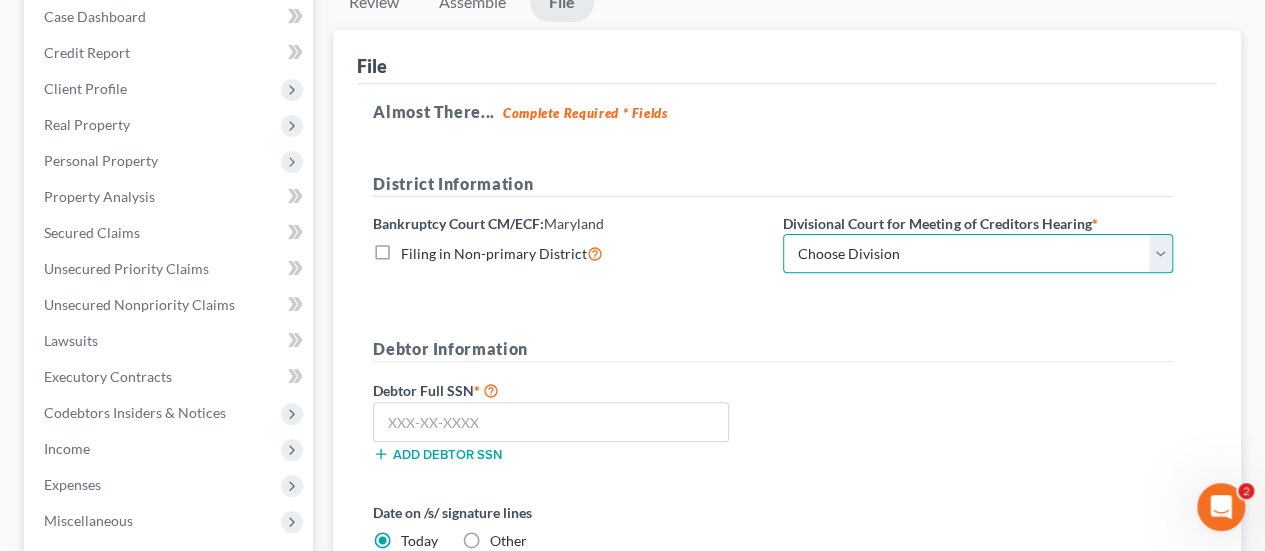 click on "Choose Division Baltimore Greenbelt" at bounding box center (978, 254) 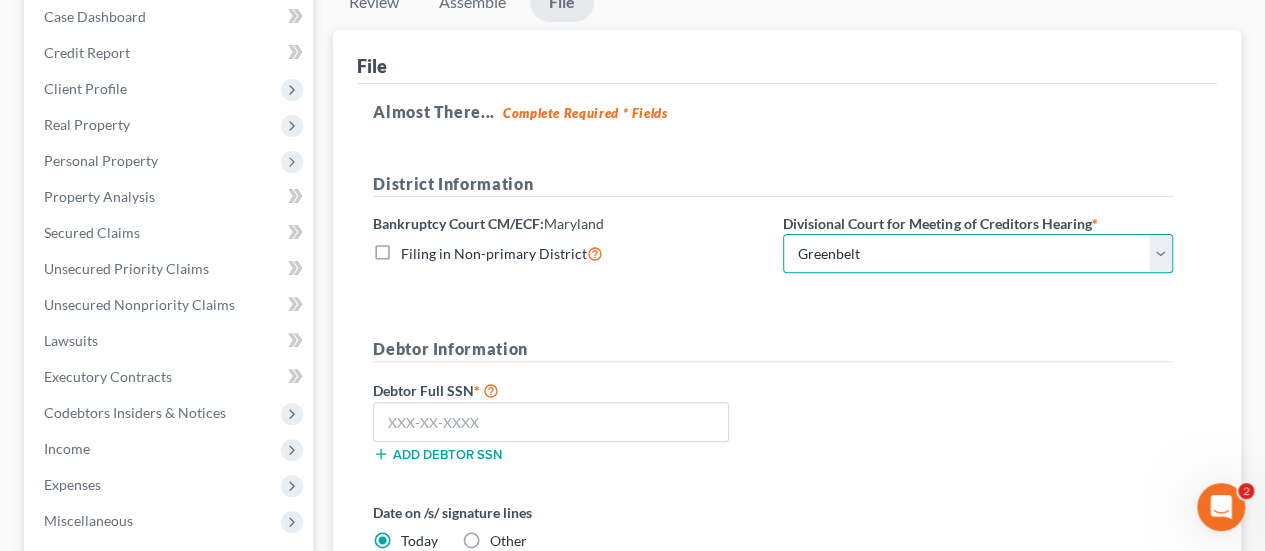 click on "Choose Division Baltimore Greenbelt" at bounding box center [978, 254] 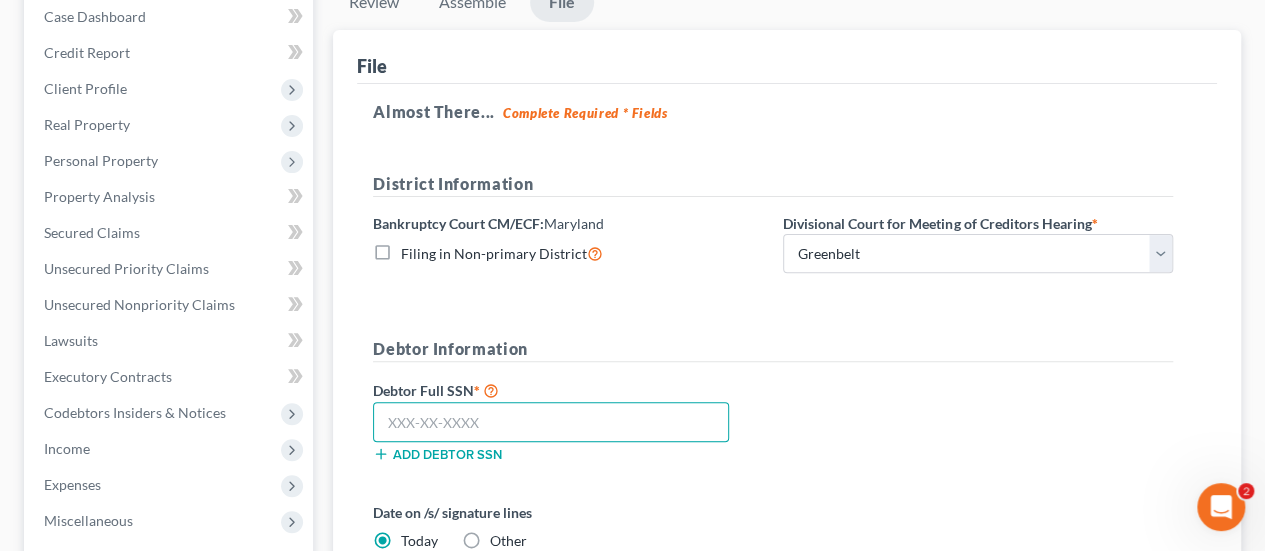 click at bounding box center (551, 422) 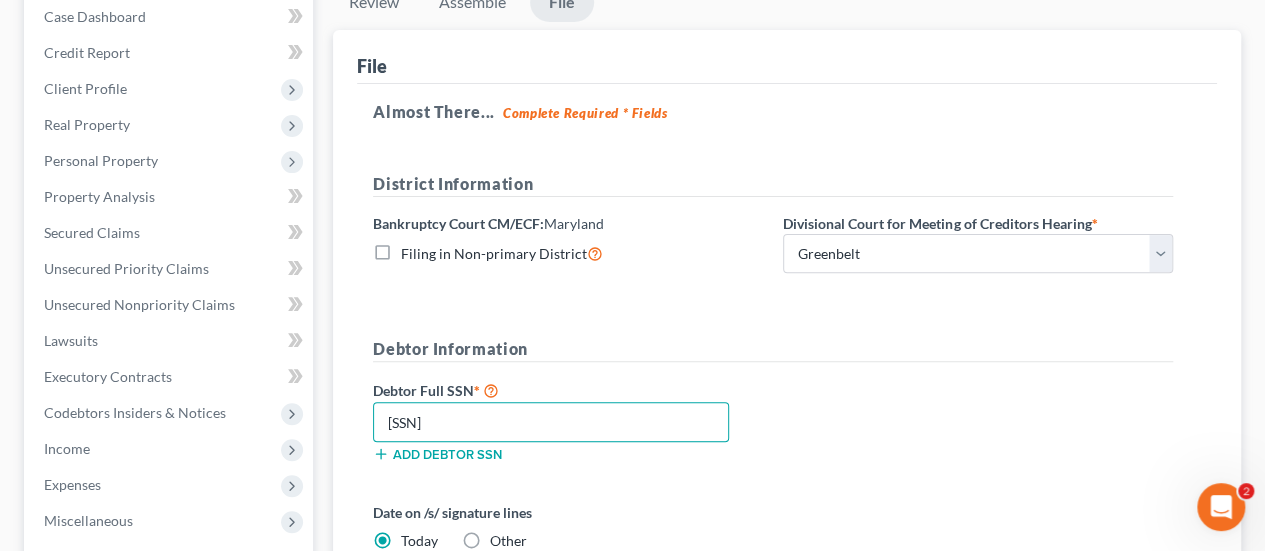 type on "[SSN]" 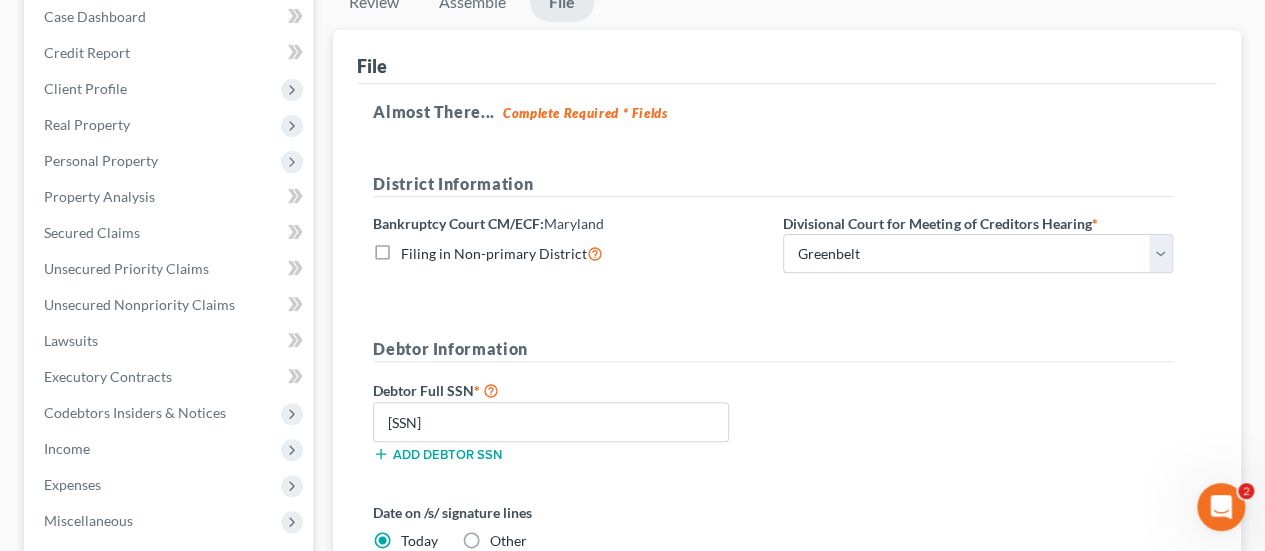 click on "Debtor Full SSN  *   [SSN] Add debtor SSN" at bounding box center [773, 428] 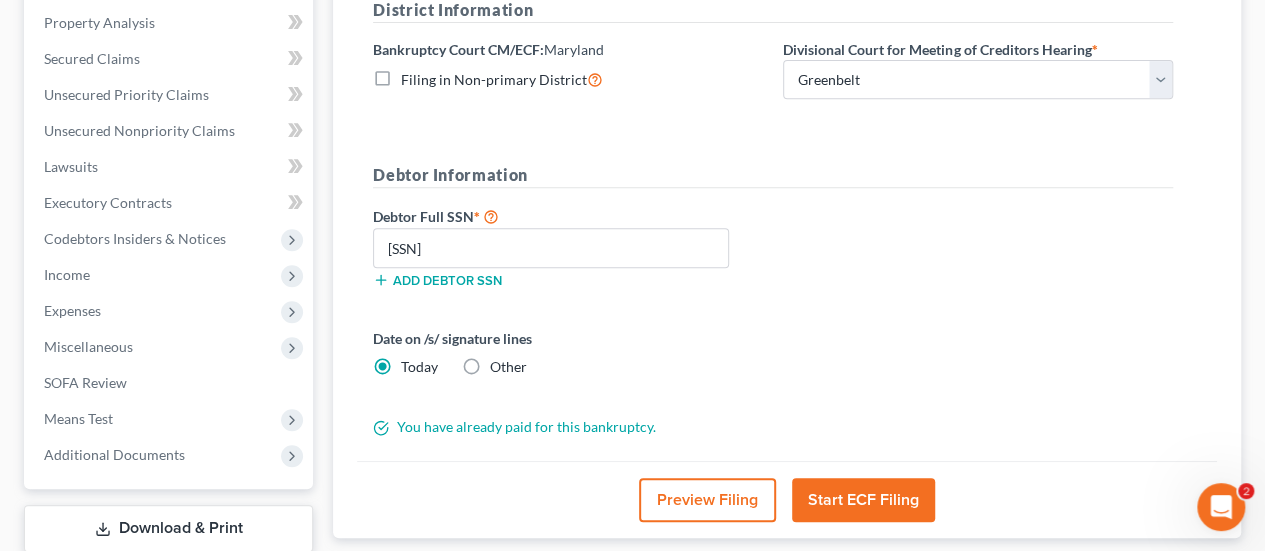 scroll, scrollTop: 409, scrollLeft: 0, axis: vertical 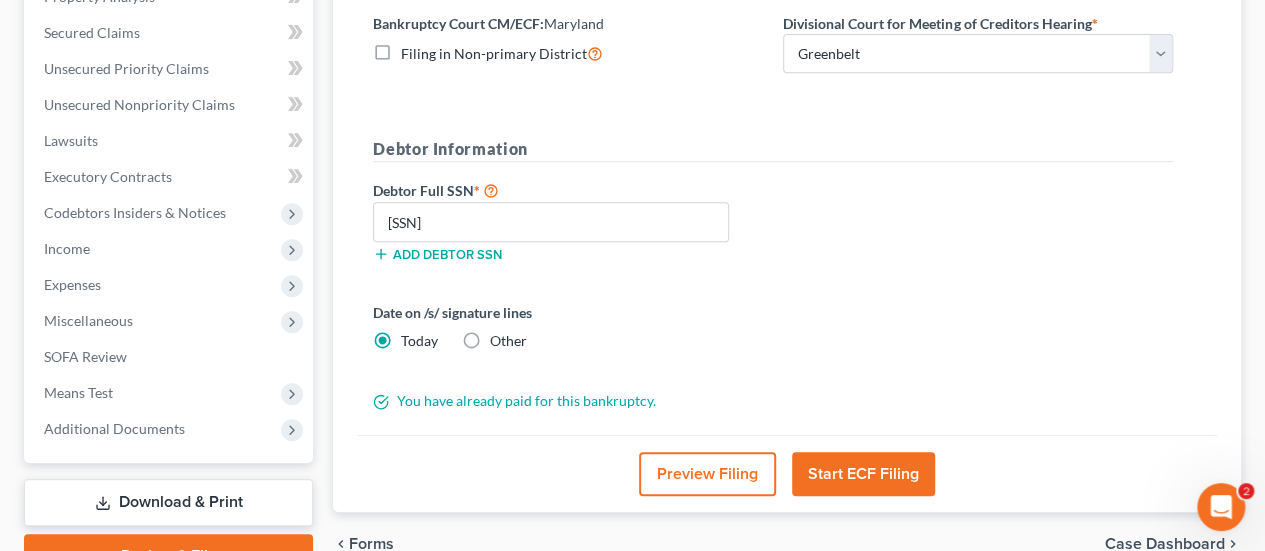 click on "Start ECF Filing" at bounding box center [863, 474] 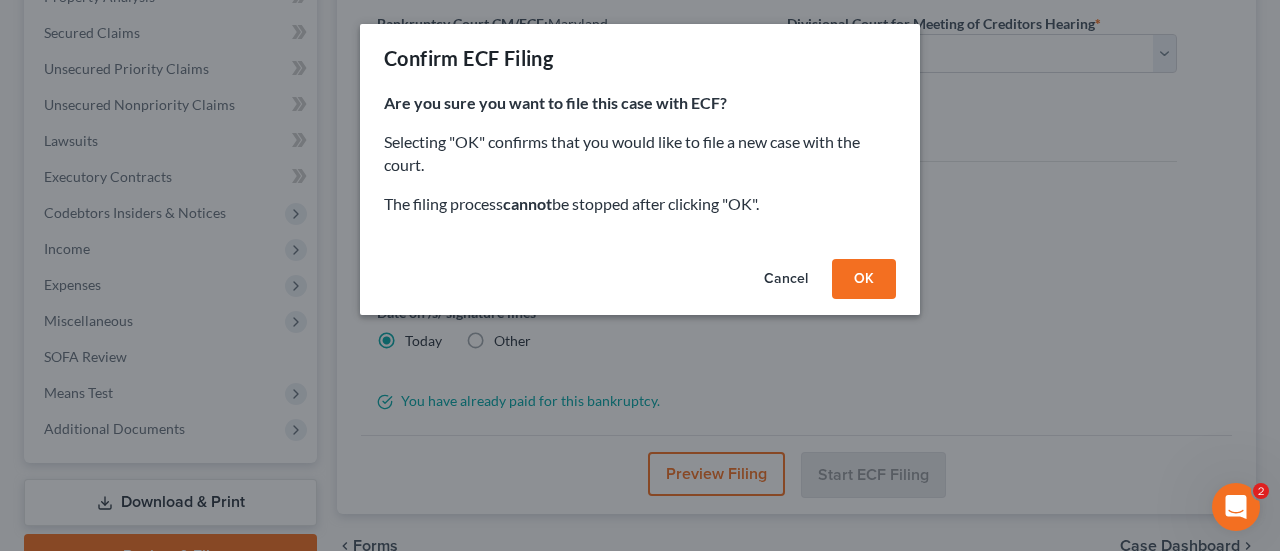 click on "OK" at bounding box center [864, 279] 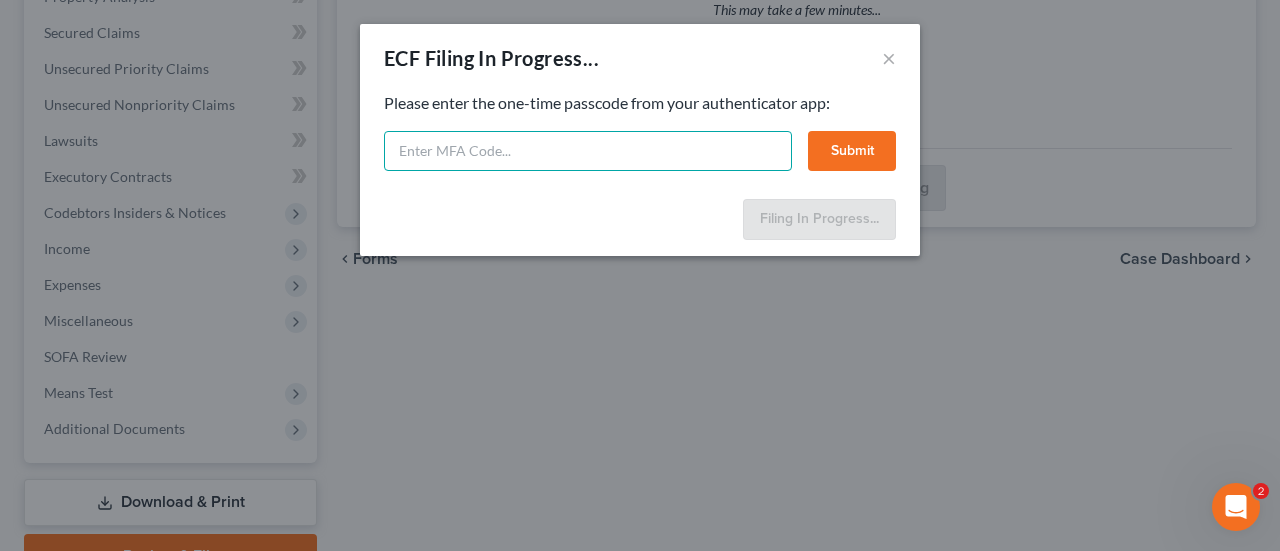 click at bounding box center [588, 151] 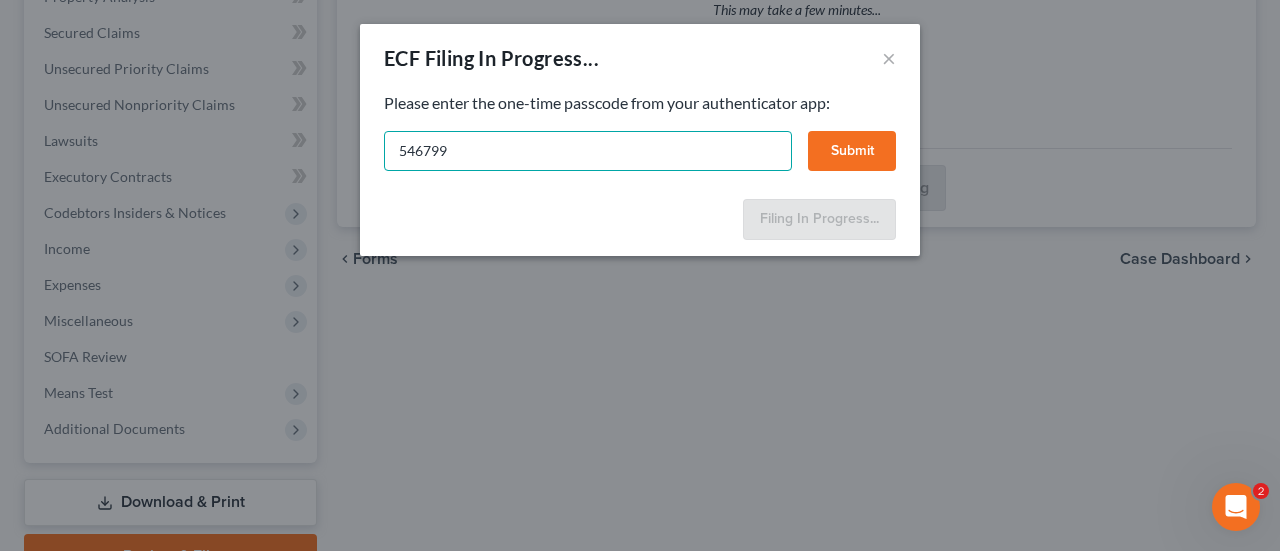 drag, startPoint x: 490, startPoint y: 163, endPoint x: 339, endPoint y: 171, distance: 151.21178 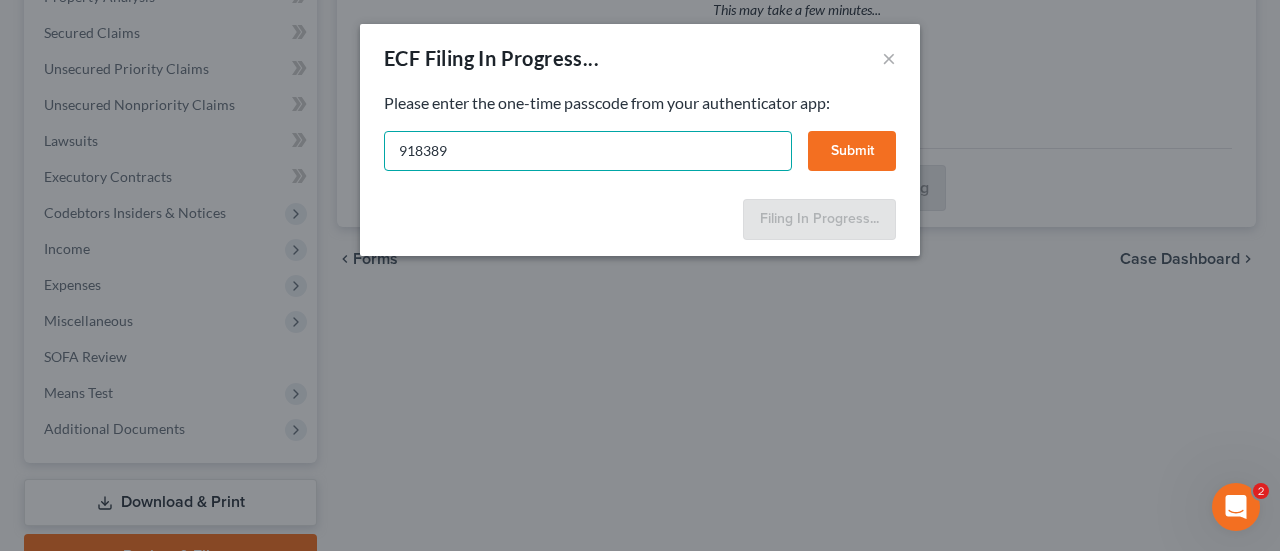 type on "918389" 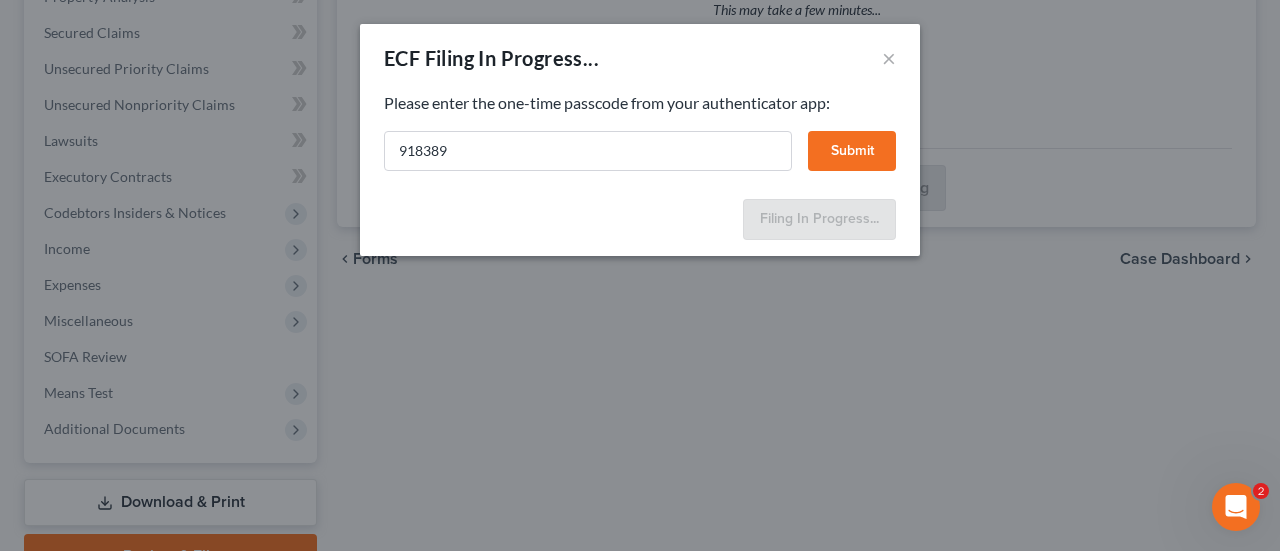click on "Submit" at bounding box center (852, 151) 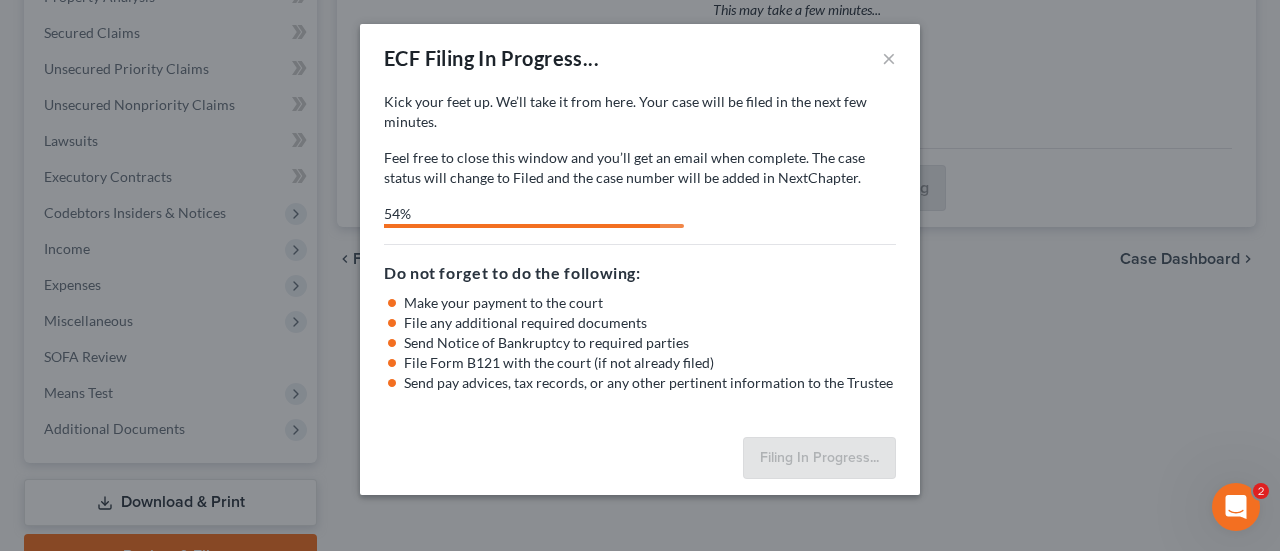 select on "1" 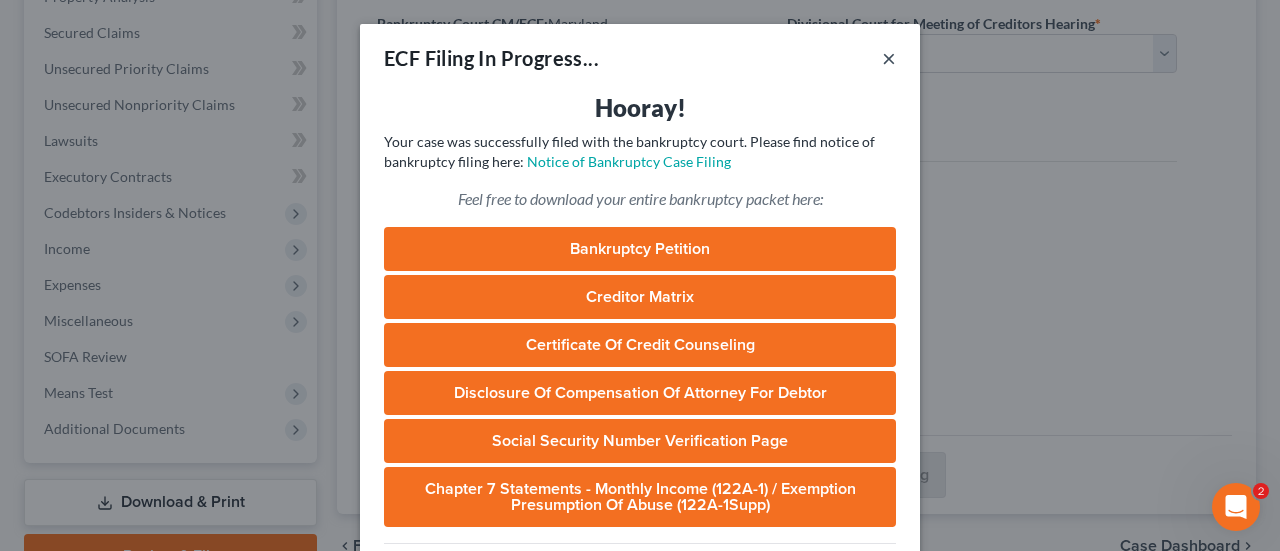 click on "×" at bounding box center (889, 58) 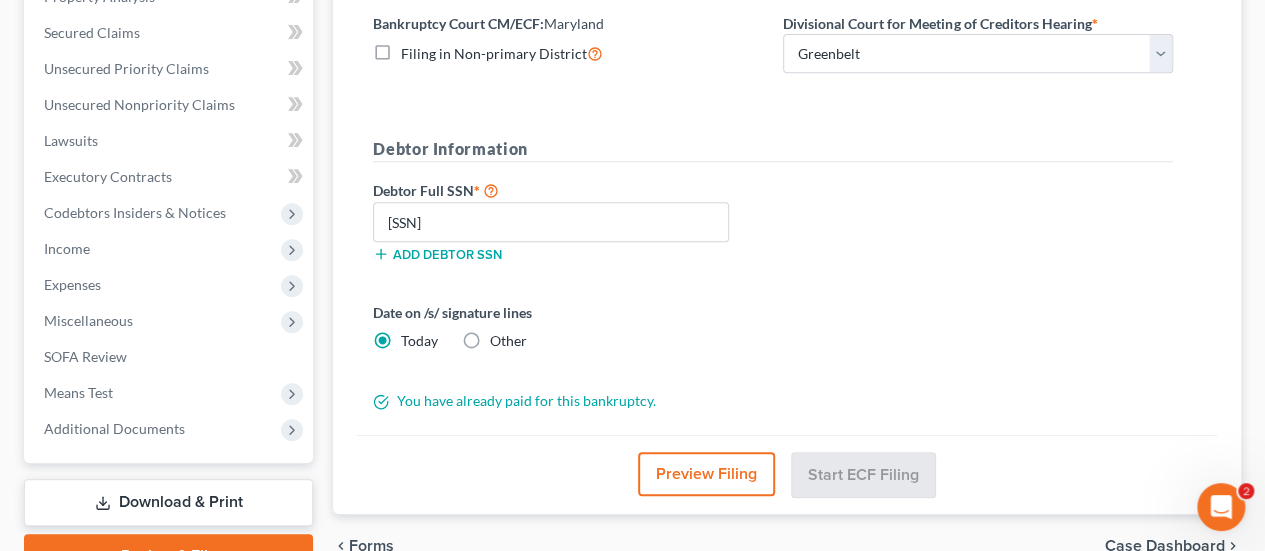 scroll, scrollTop: 0, scrollLeft: 0, axis: both 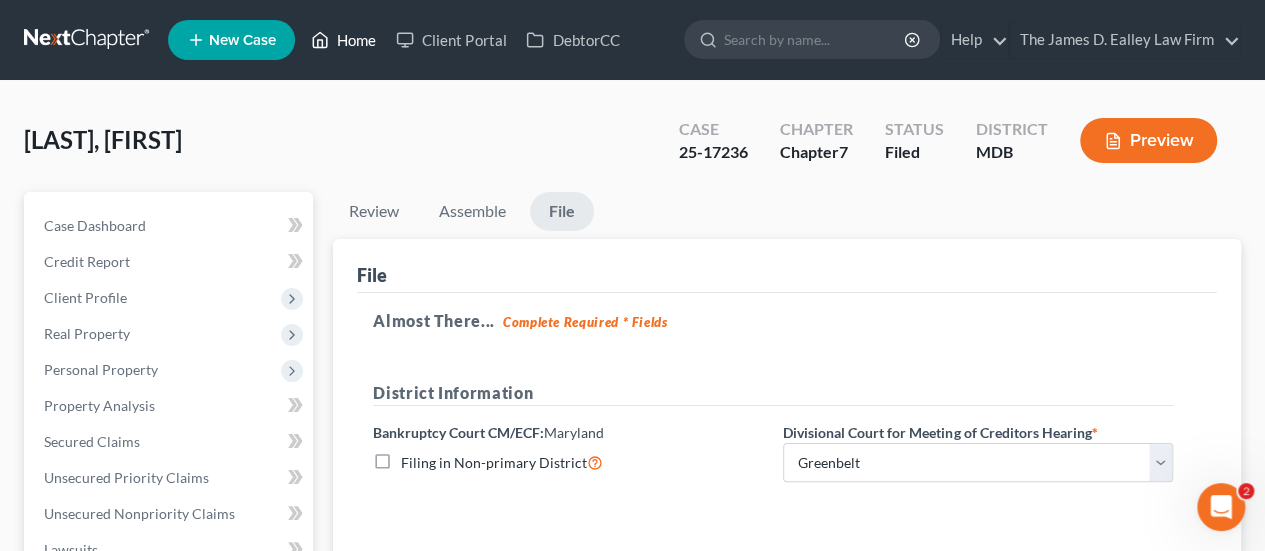 click on "Home" at bounding box center (343, 40) 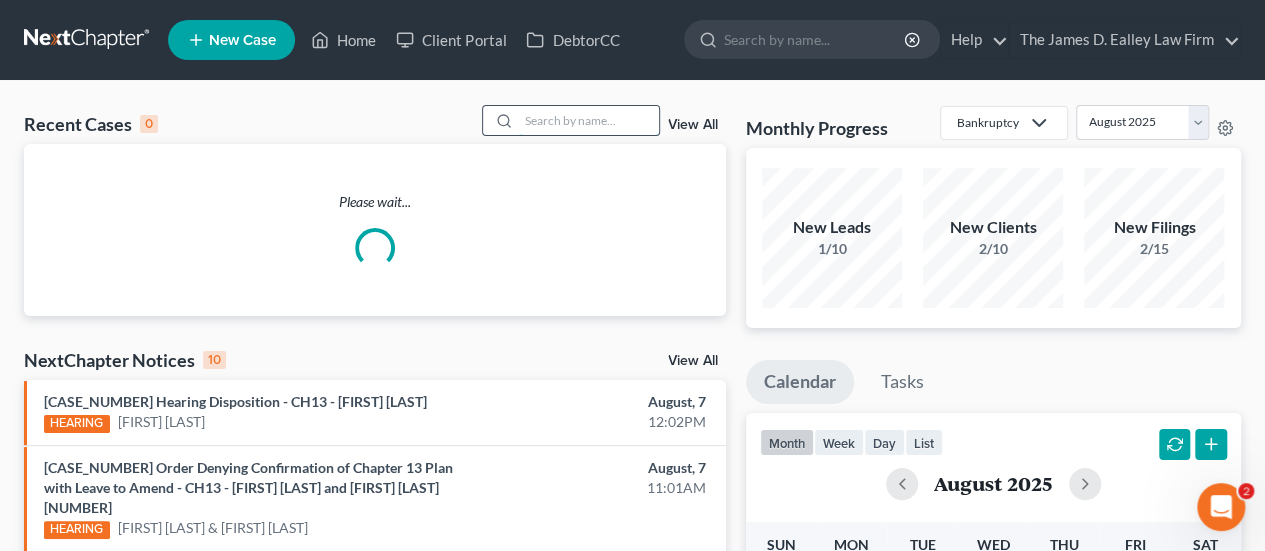 click at bounding box center [589, 120] 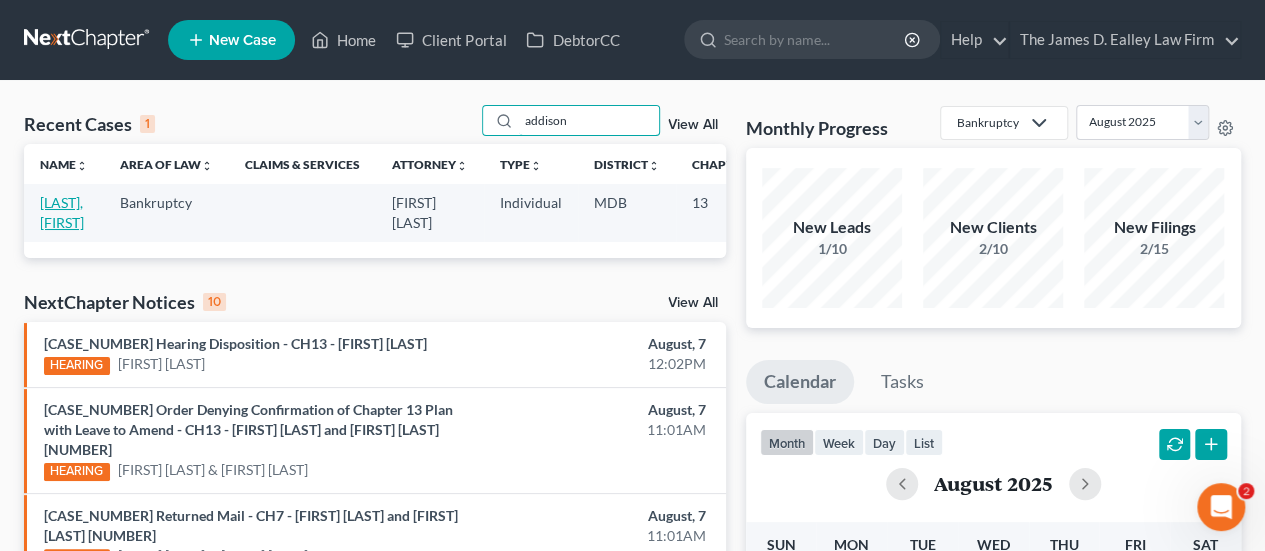 type on "addison" 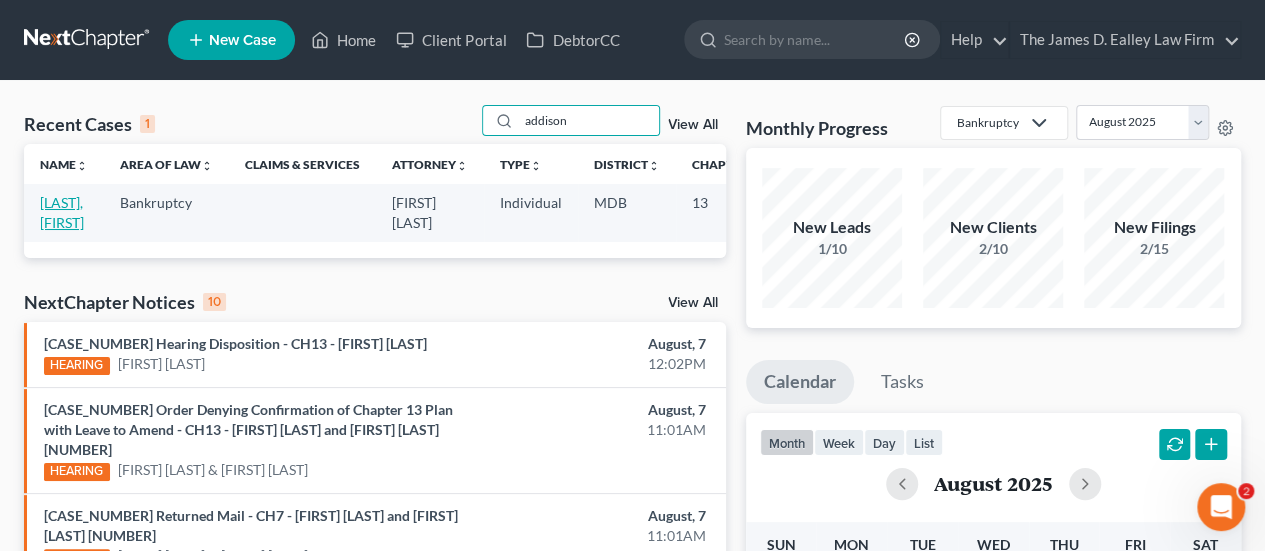 click on "[LAST], [FIRST]" at bounding box center (62, 212) 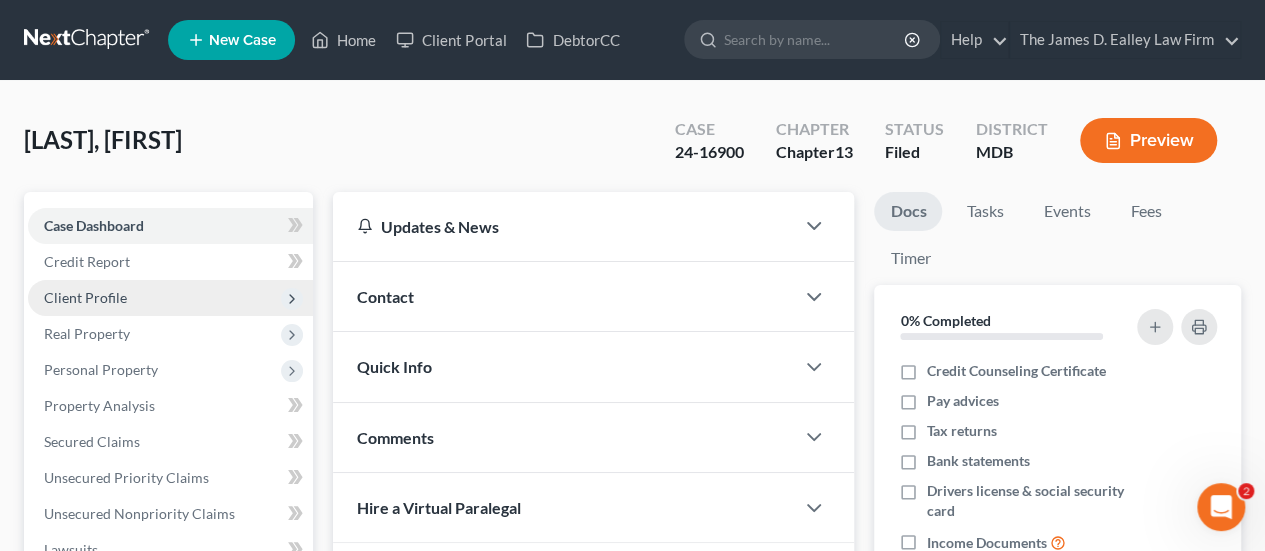 click on "Client Profile" at bounding box center (85, 297) 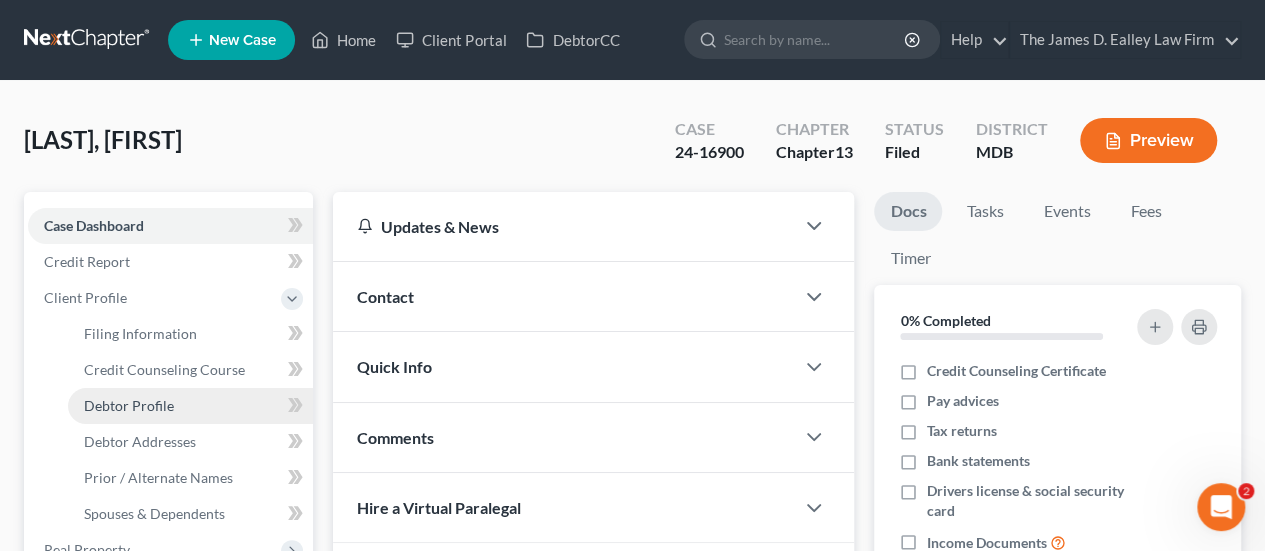 click on "Debtor Profile" at bounding box center (190, 406) 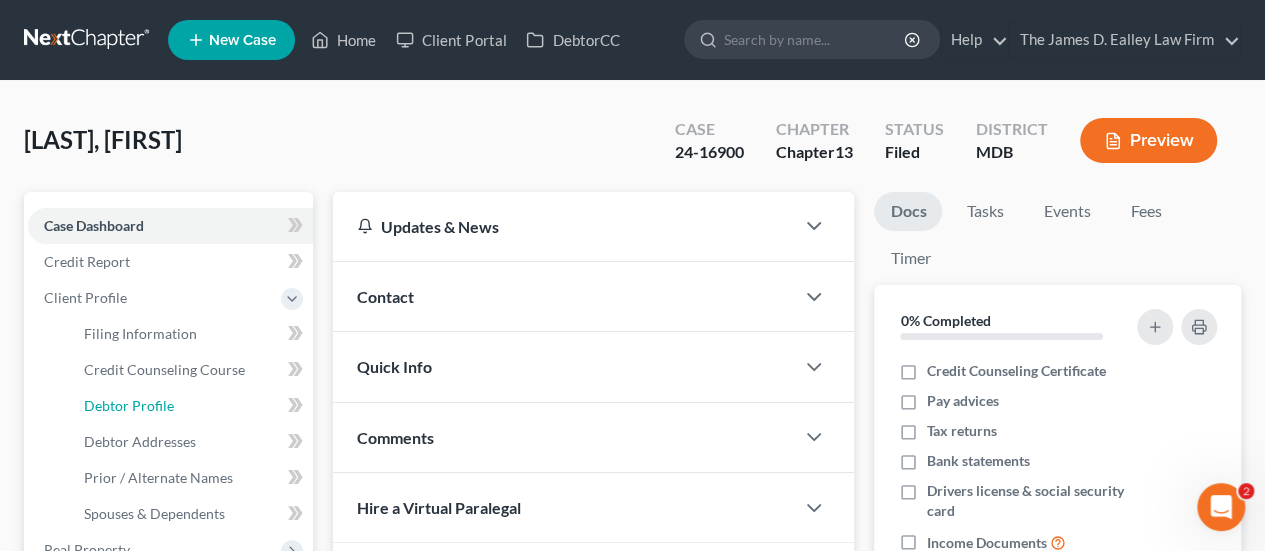 select on "0" 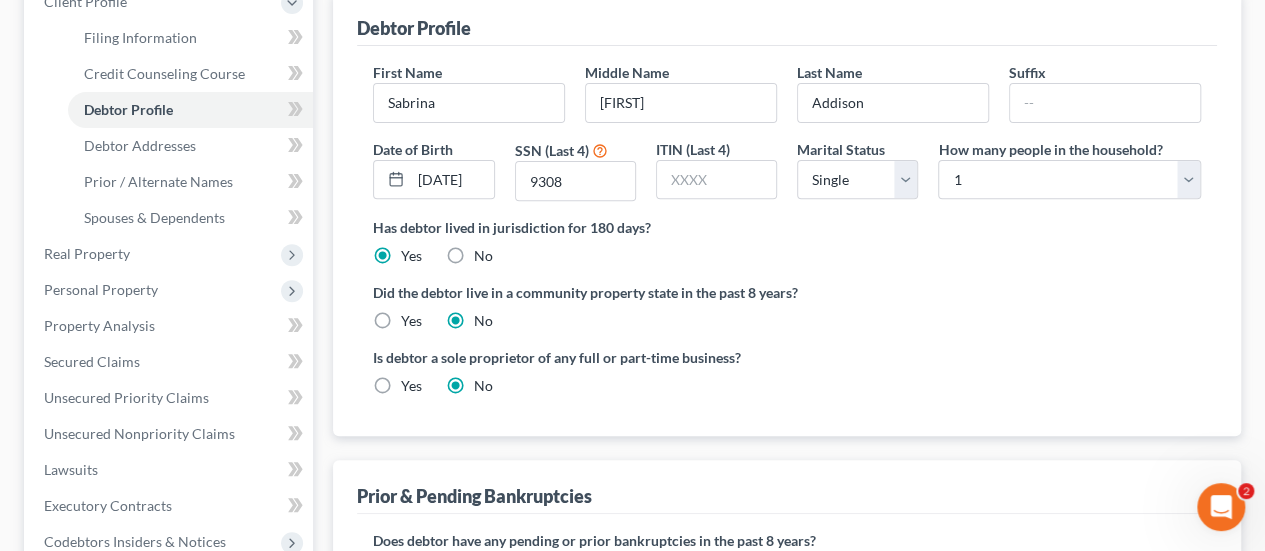 scroll, scrollTop: 300, scrollLeft: 0, axis: vertical 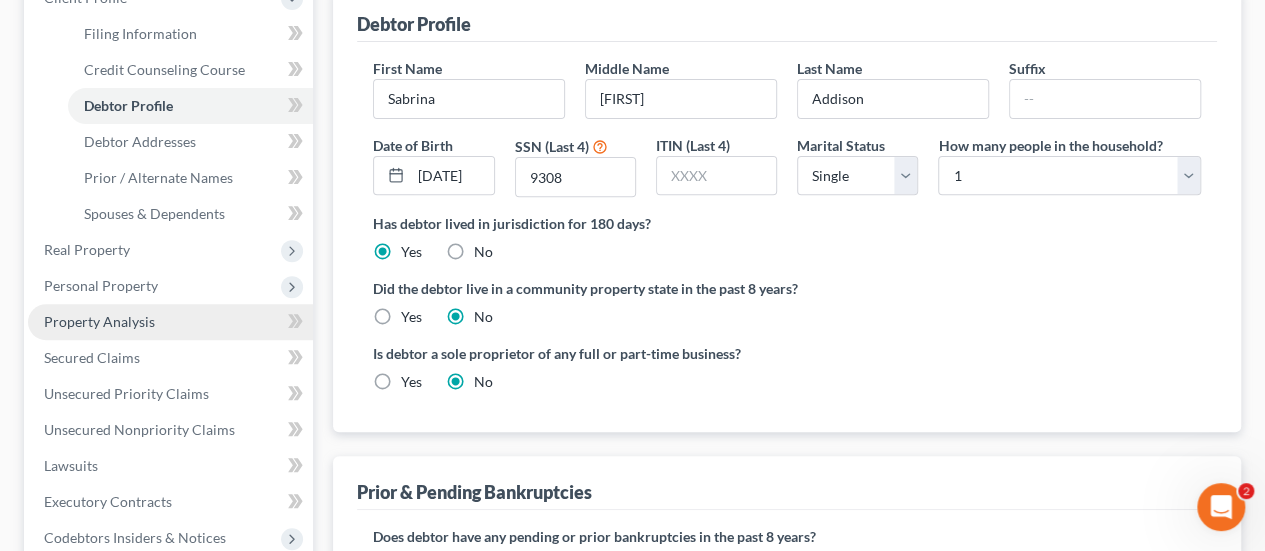 click on "Property Analysis" at bounding box center [99, 321] 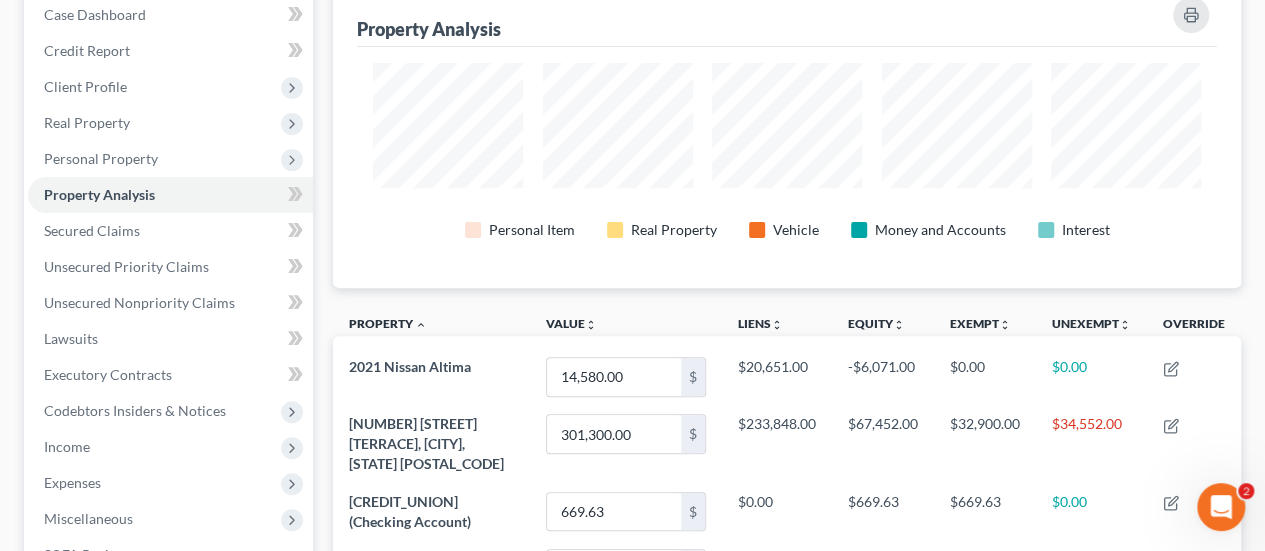 scroll, scrollTop: 0, scrollLeft: 0, axis: both 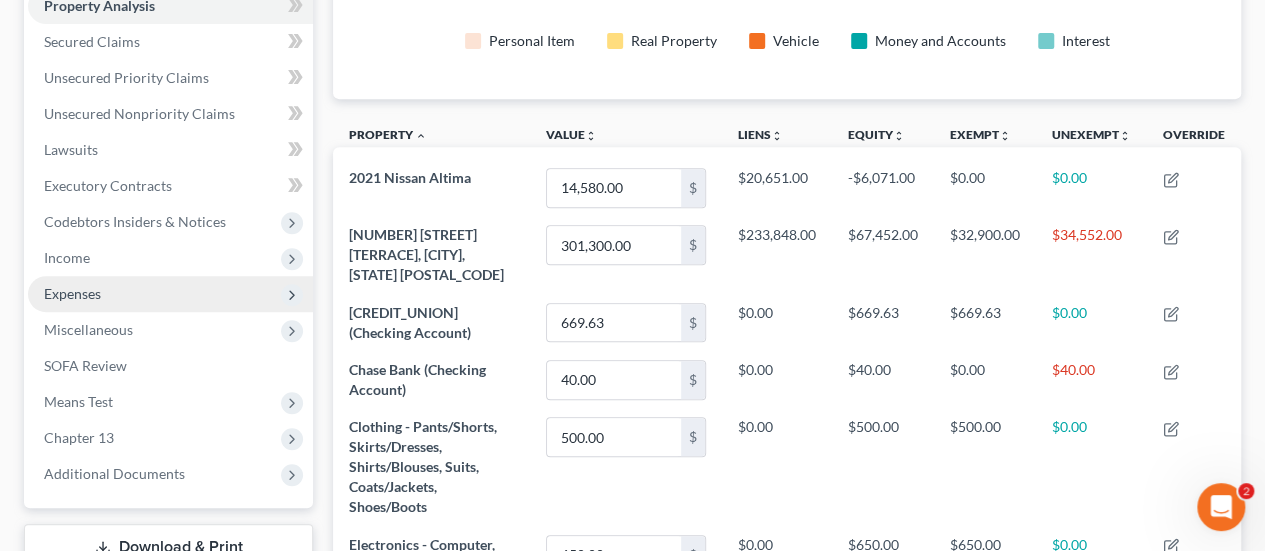 click on "Expenses" at bounding box center [72, 293] 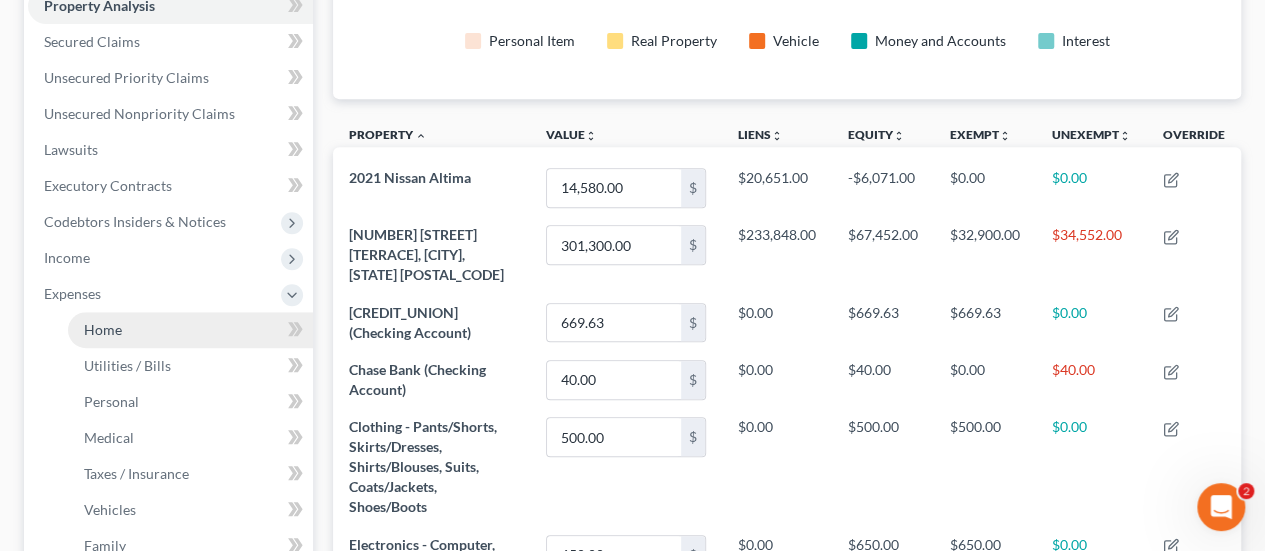 click on "Home" at bounding box center (103, 329) 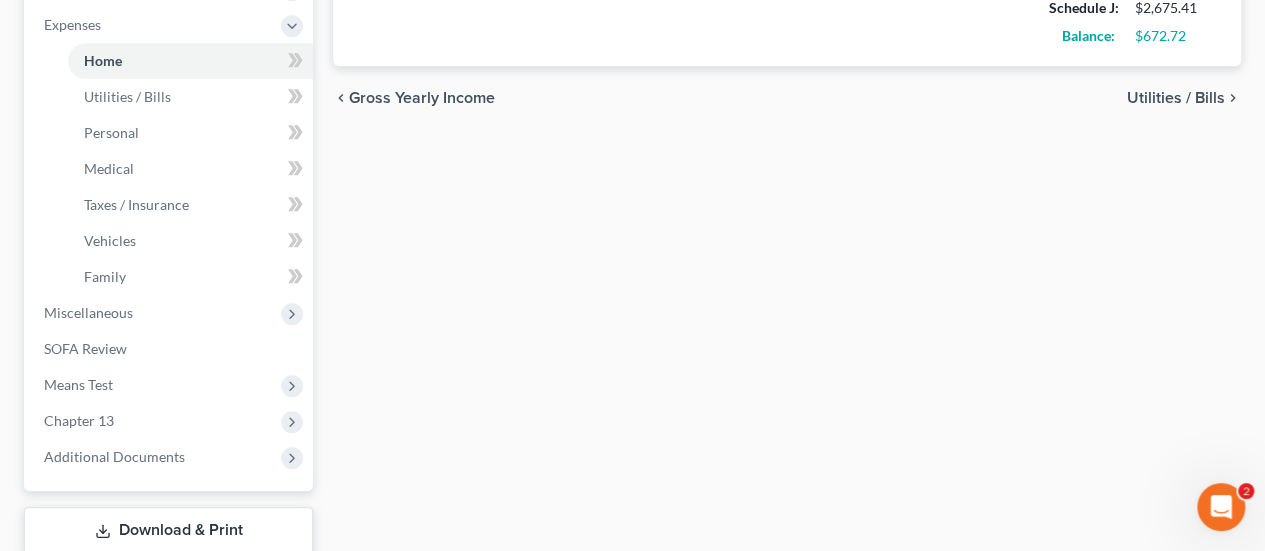 scroll, scrollTop: 797, scrollLeft: 0, axis: vertical 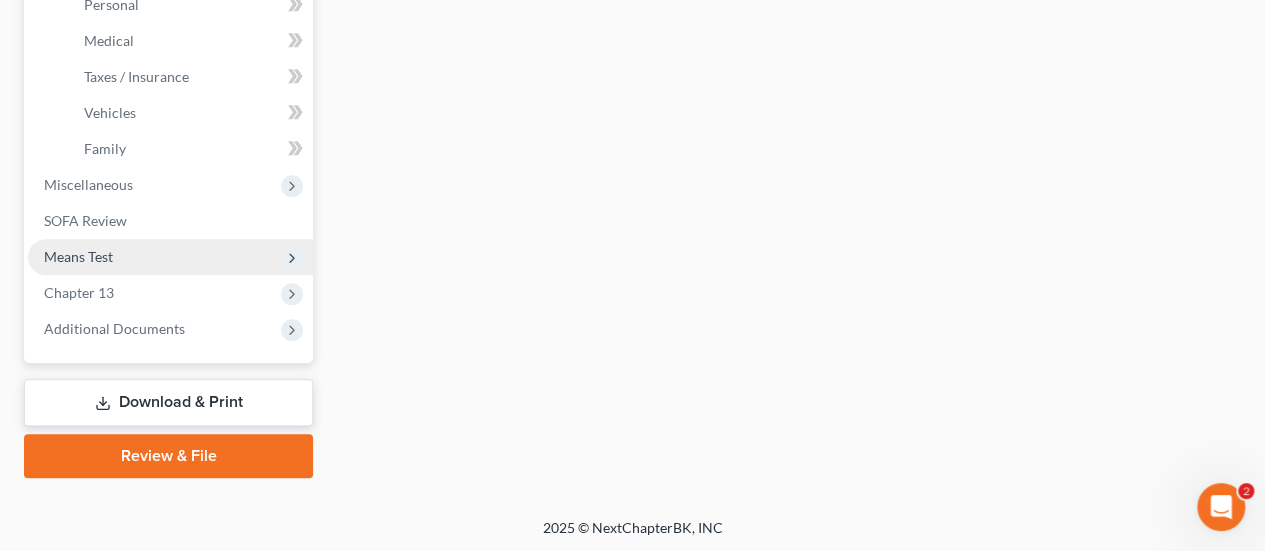 click on "Means Test" at bounding box center [170, 257] 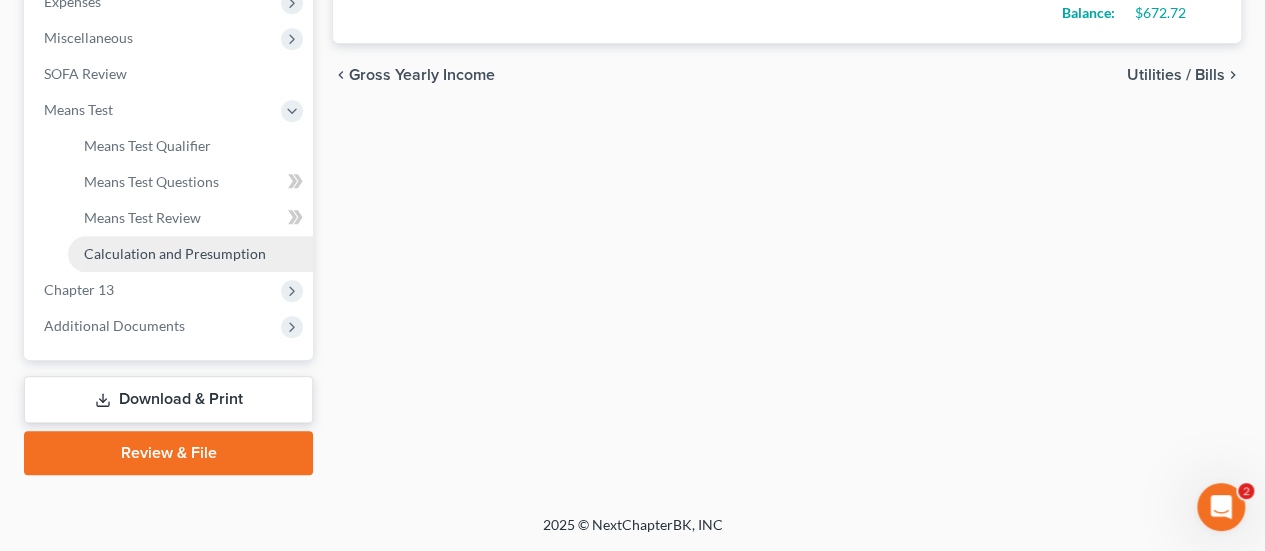 scroll, scrollTop: 689, scrollLeft: 0, axis: vertical 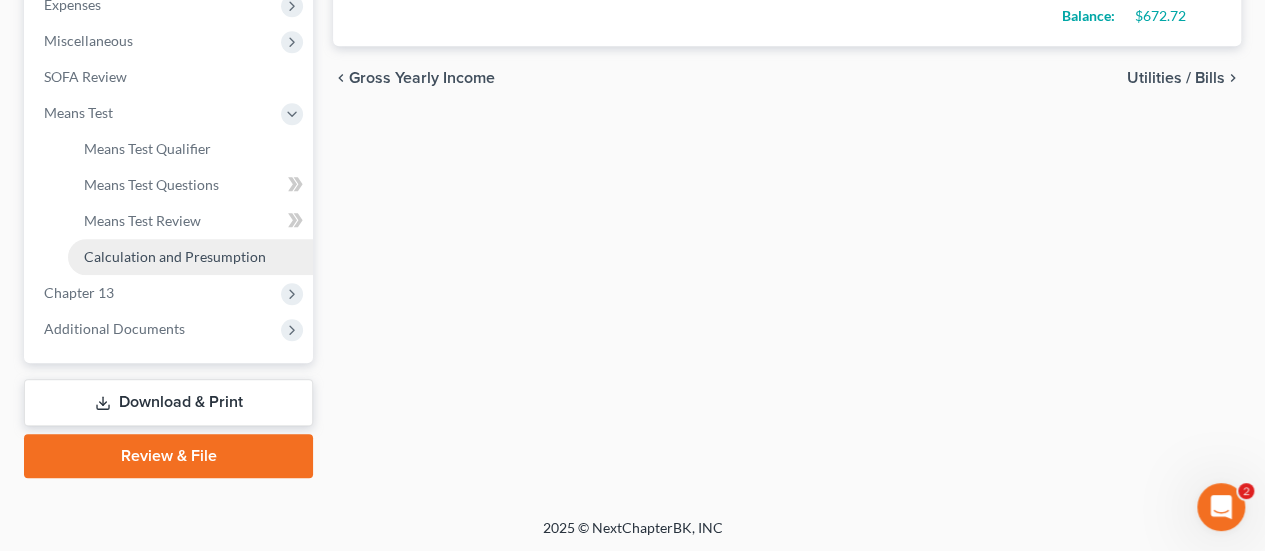 click on "Calculation and Presumption" at bounding box center (175, 256) 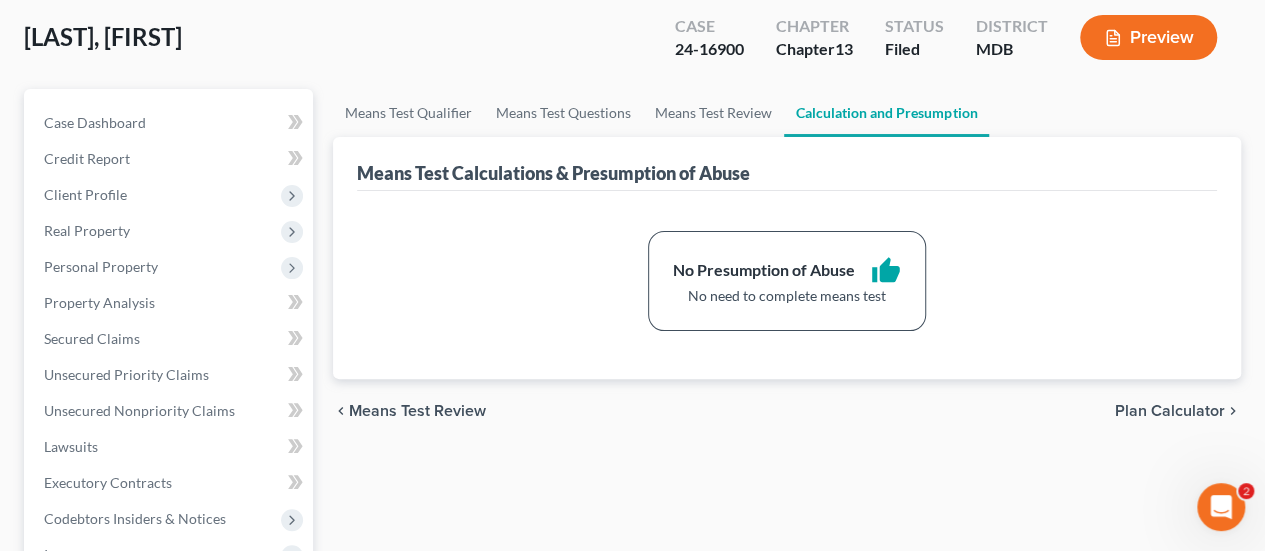 scroll, scrollTop: 100, scrollLeft: 0, axis: vertical 